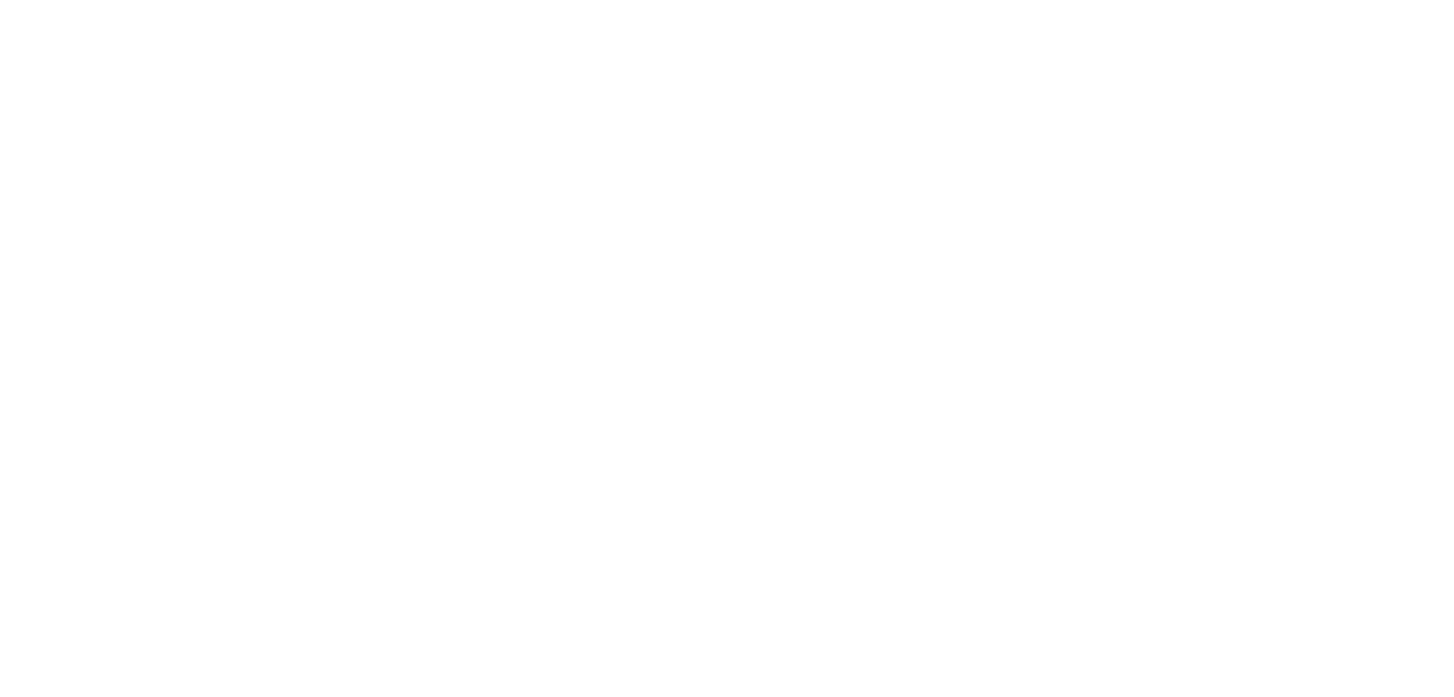 scroll, scrollTop: 0, scrollLeft: 0, axis: both 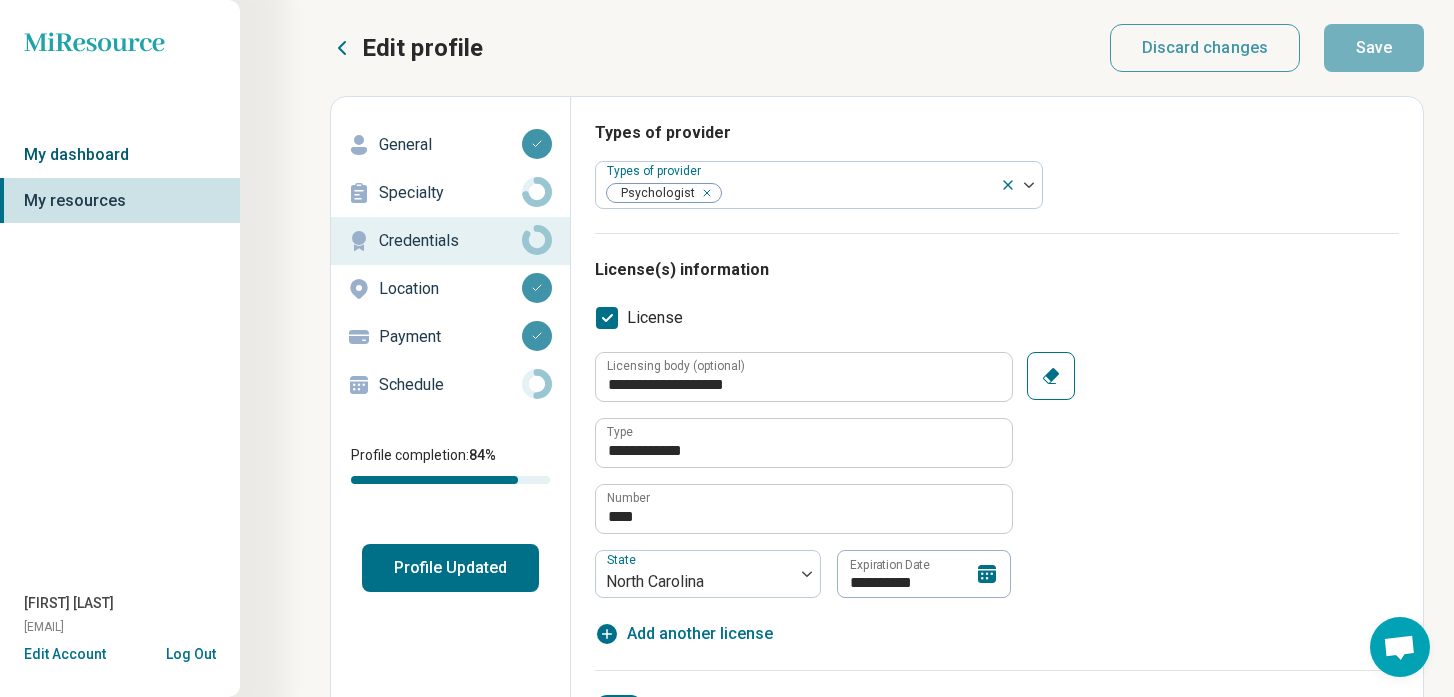 click on "My dashboard" at bounding box center (120, 155) 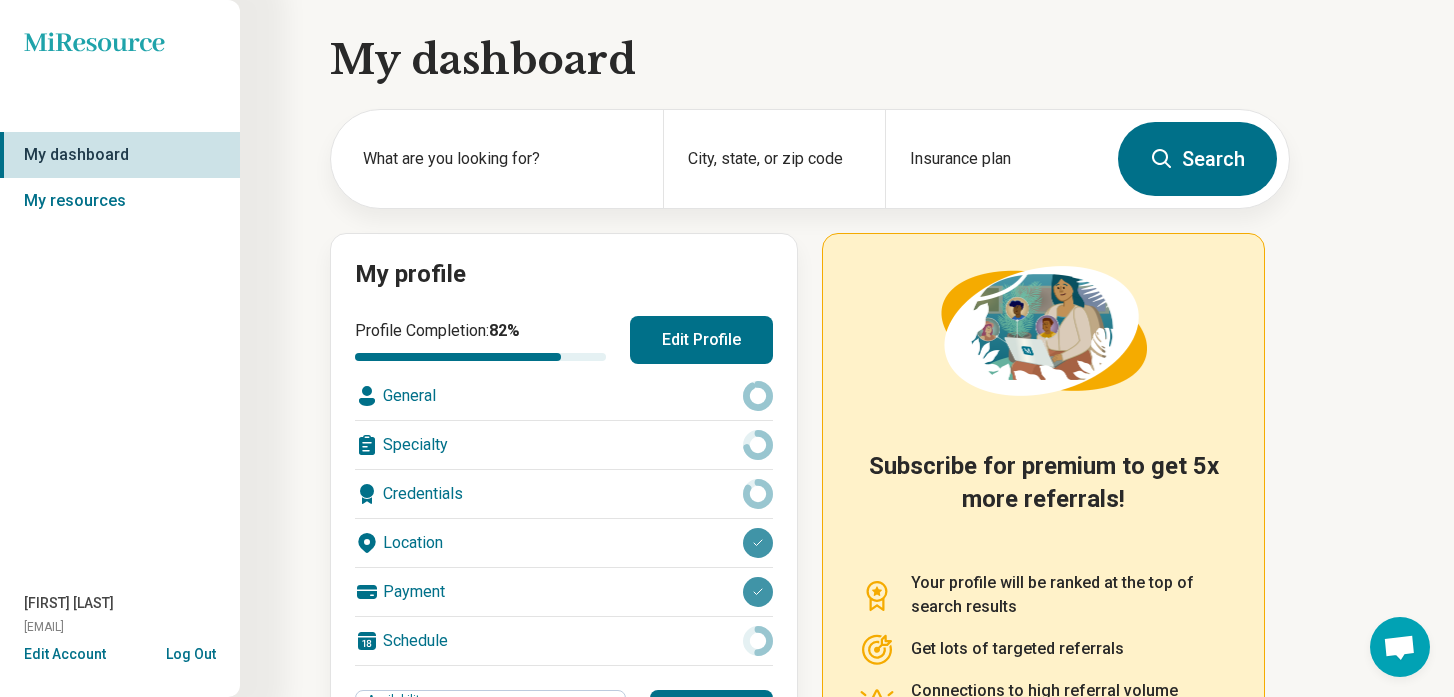 click on "Edit Profile" at bounding box center (701, 340) 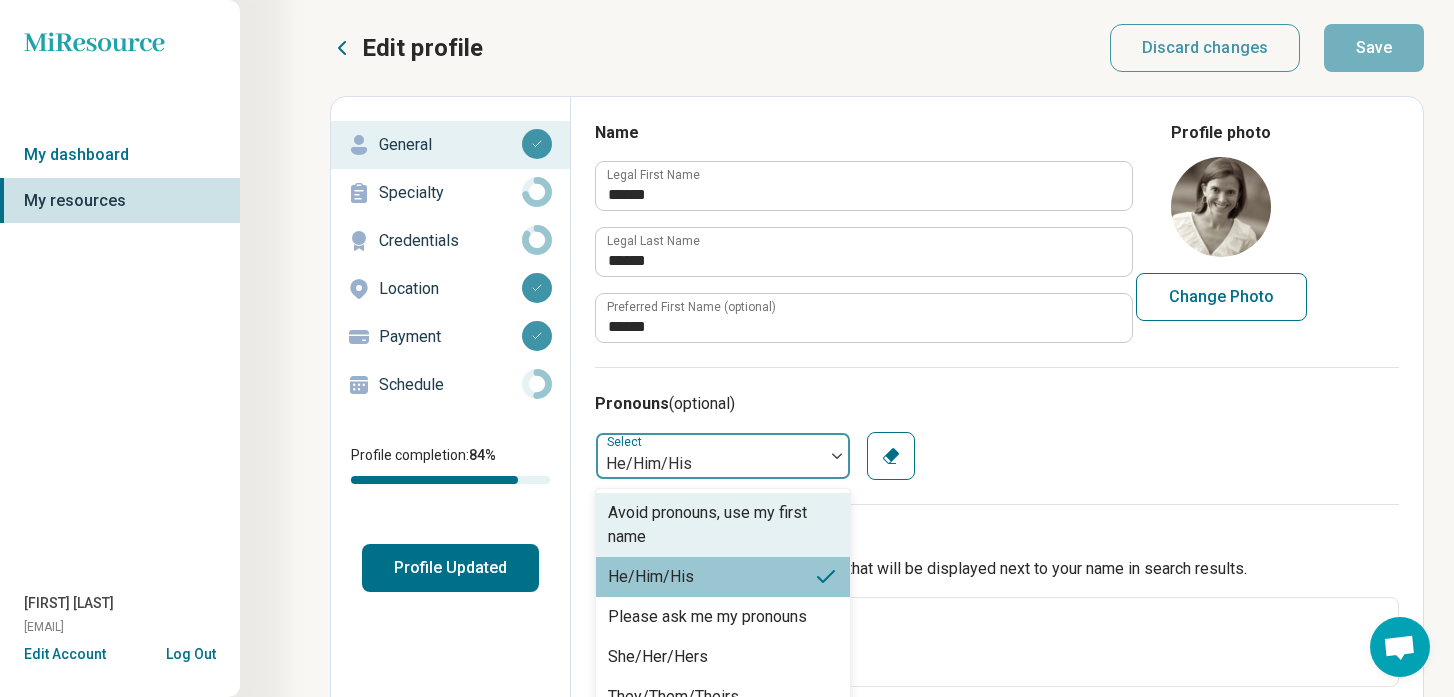 click at bounding box center (837, 456) 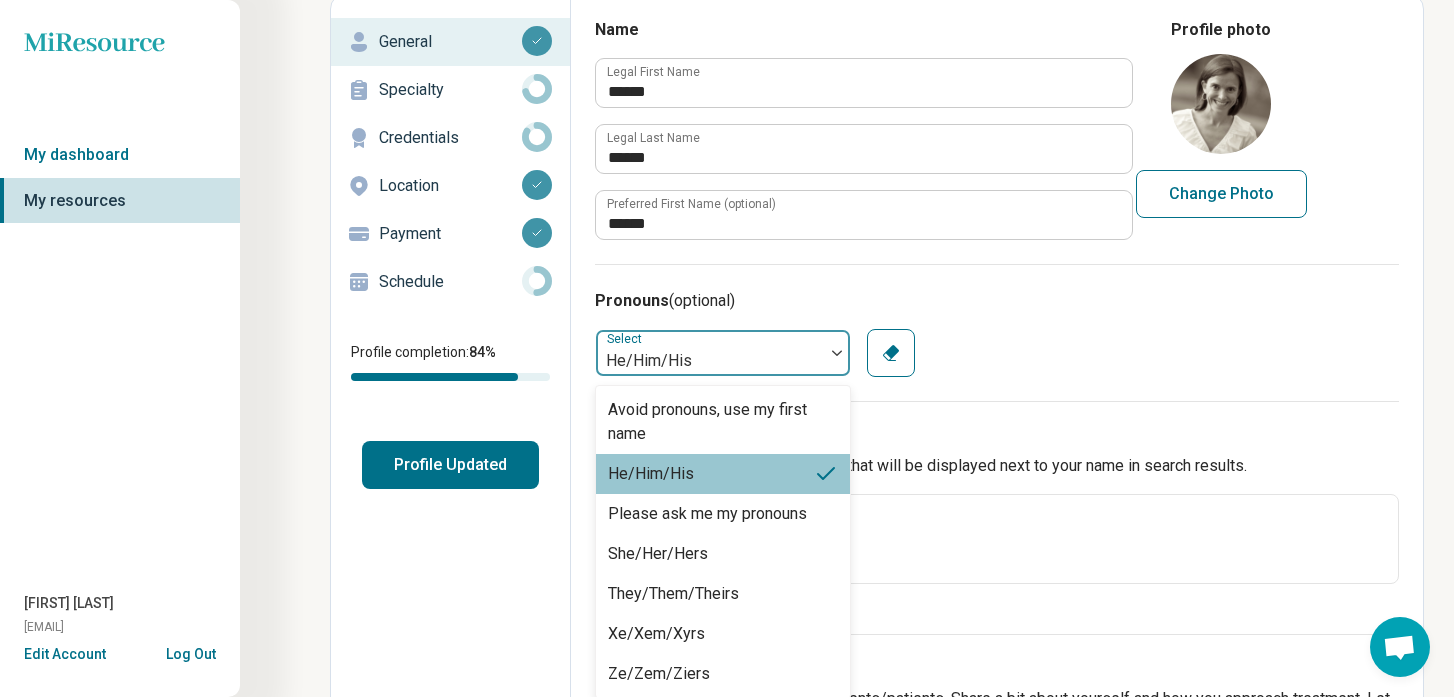 scroll, scrollTop: 113, scrollLeft: 0, axis: vertical 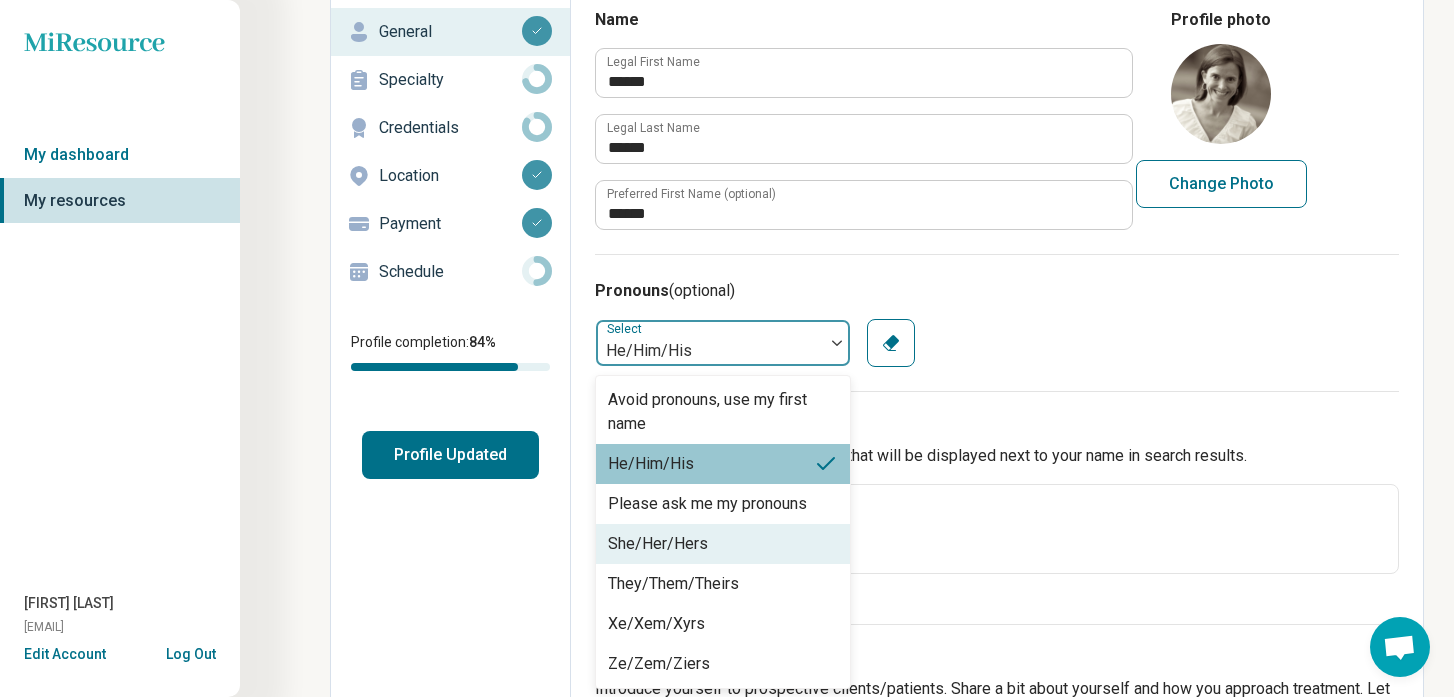 click on "She/Her/Hers" at bounding box center [723, 544] 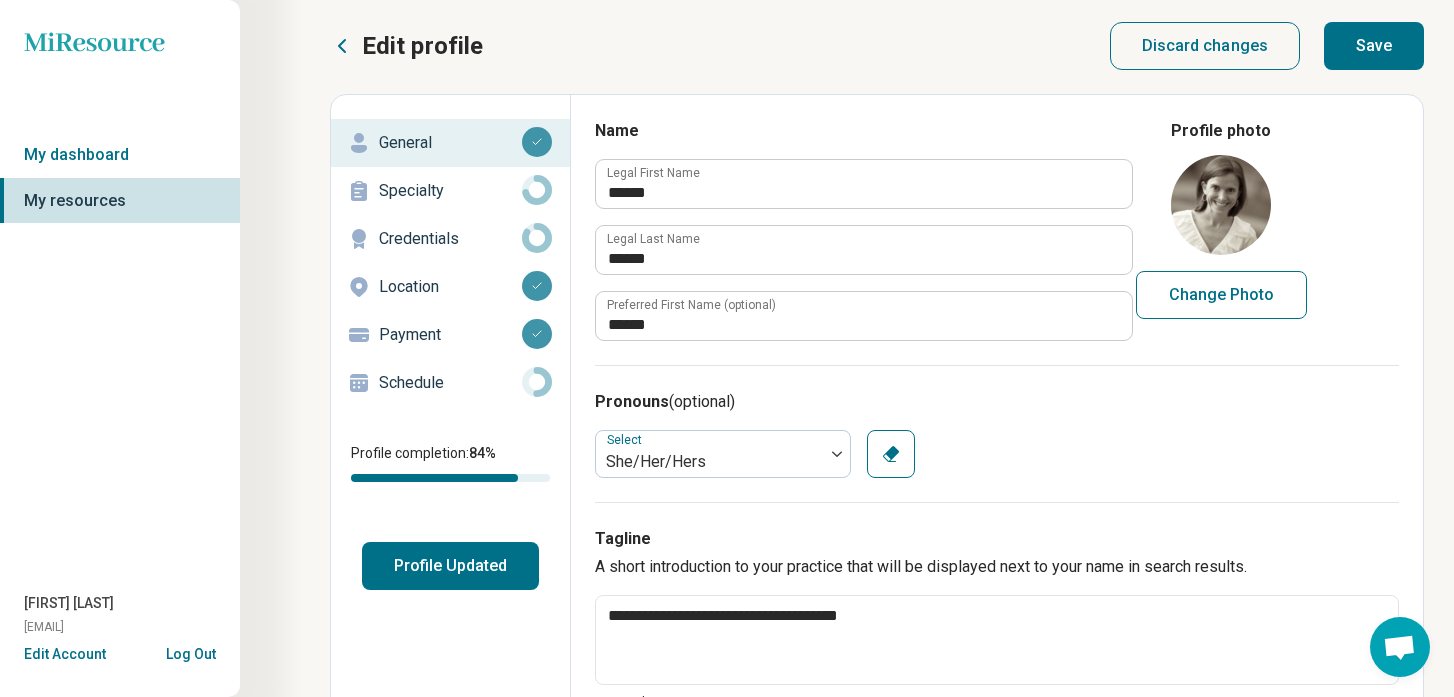 scroll, scrollTop: 0, scrollLeft: 0, axis: both 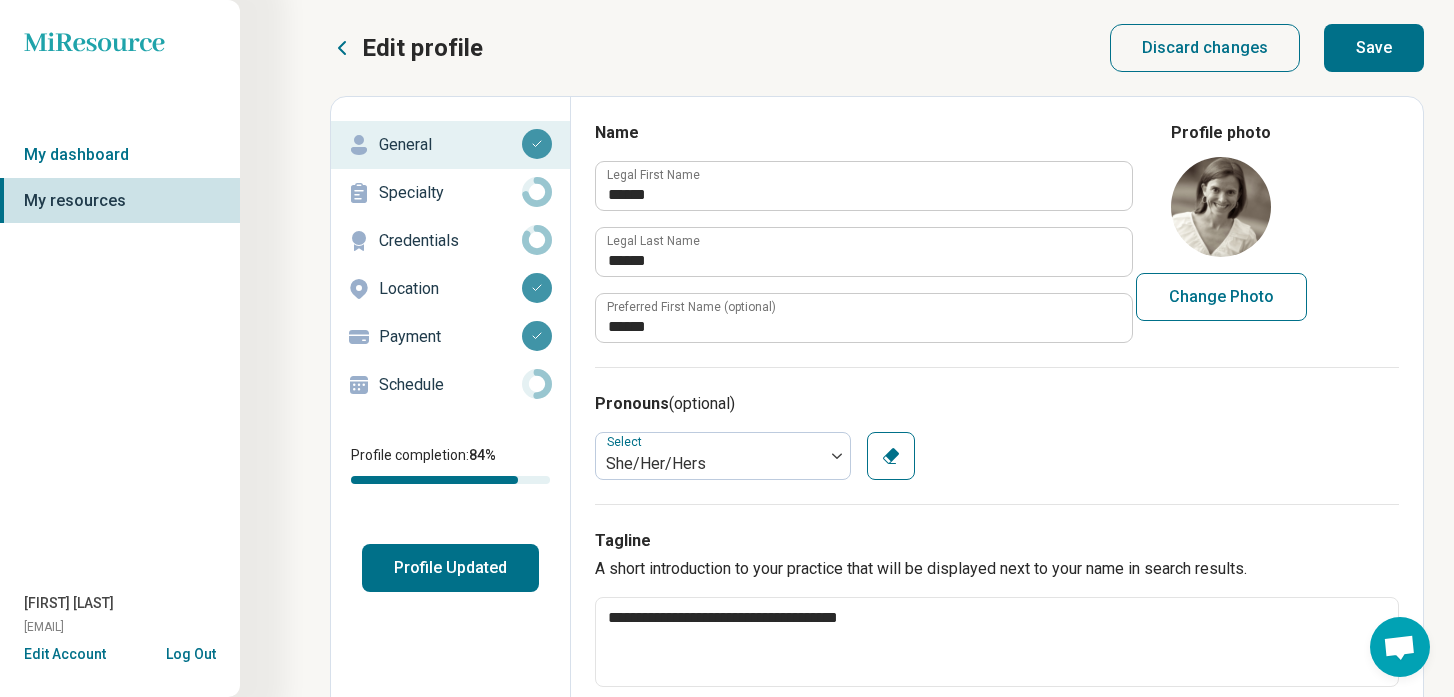 click on "Profile Updated" at bounding box center [450, 568] 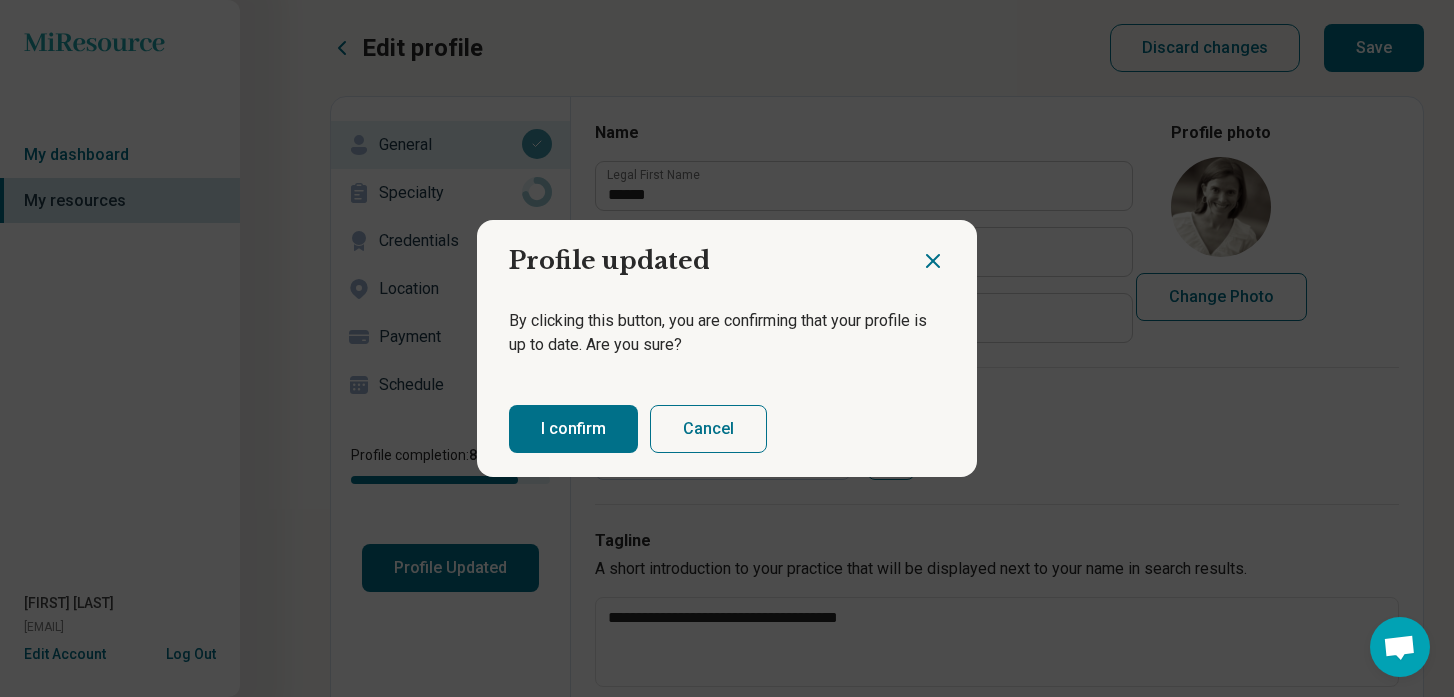 click on "I confirm" at bounding box center (573, 429) 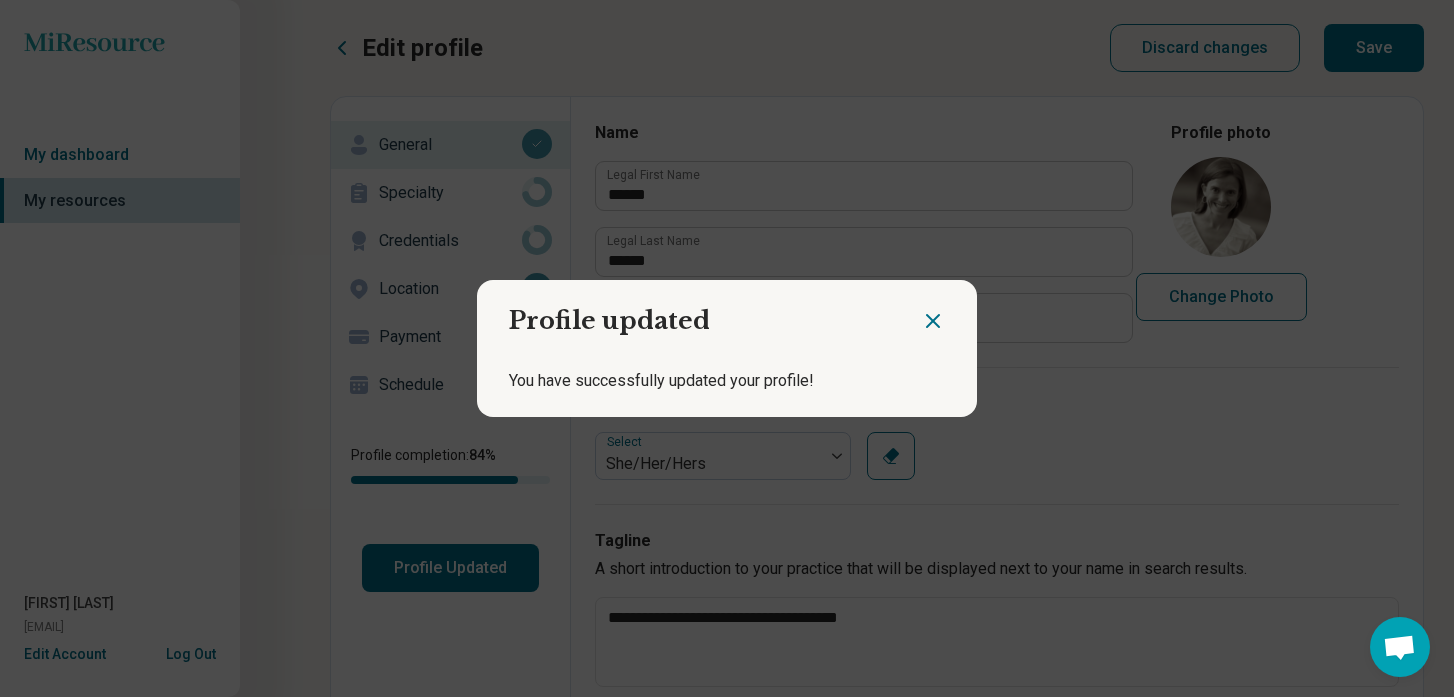 click 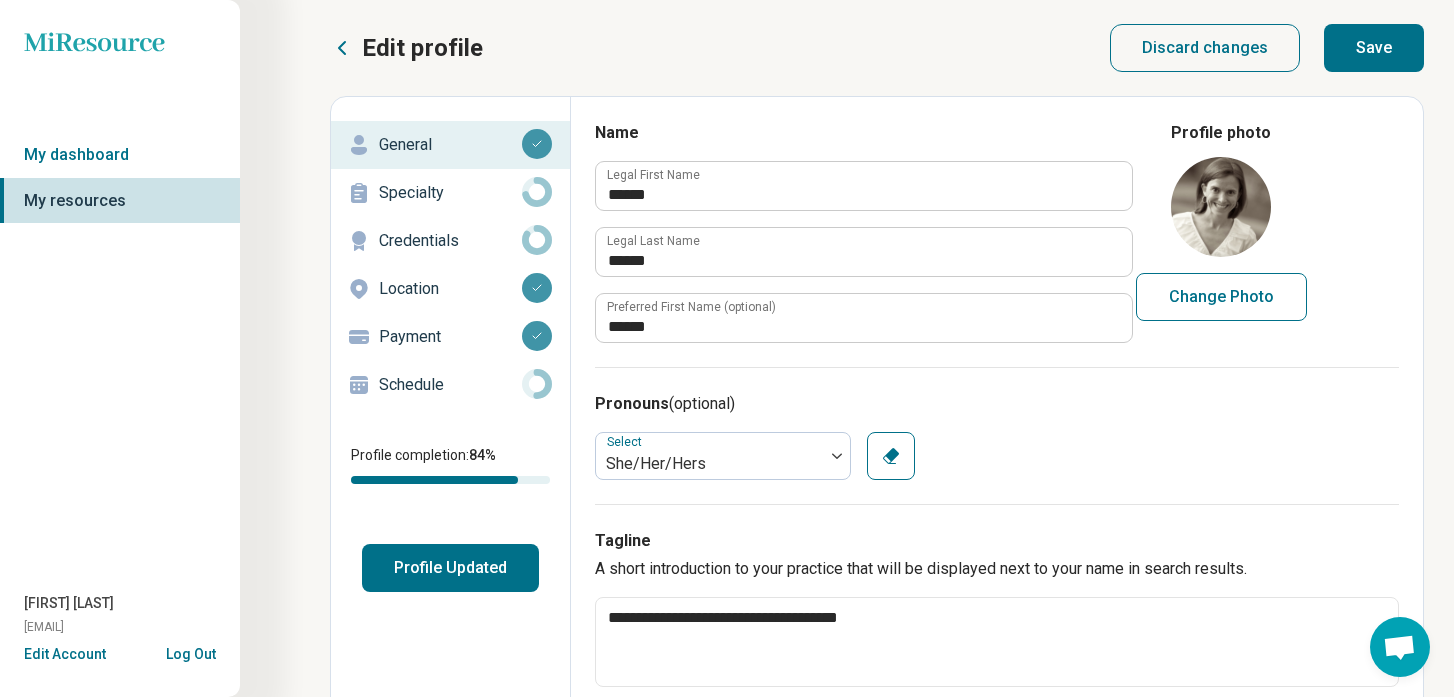 click on "Credentials" at bounding box center [450, 241] 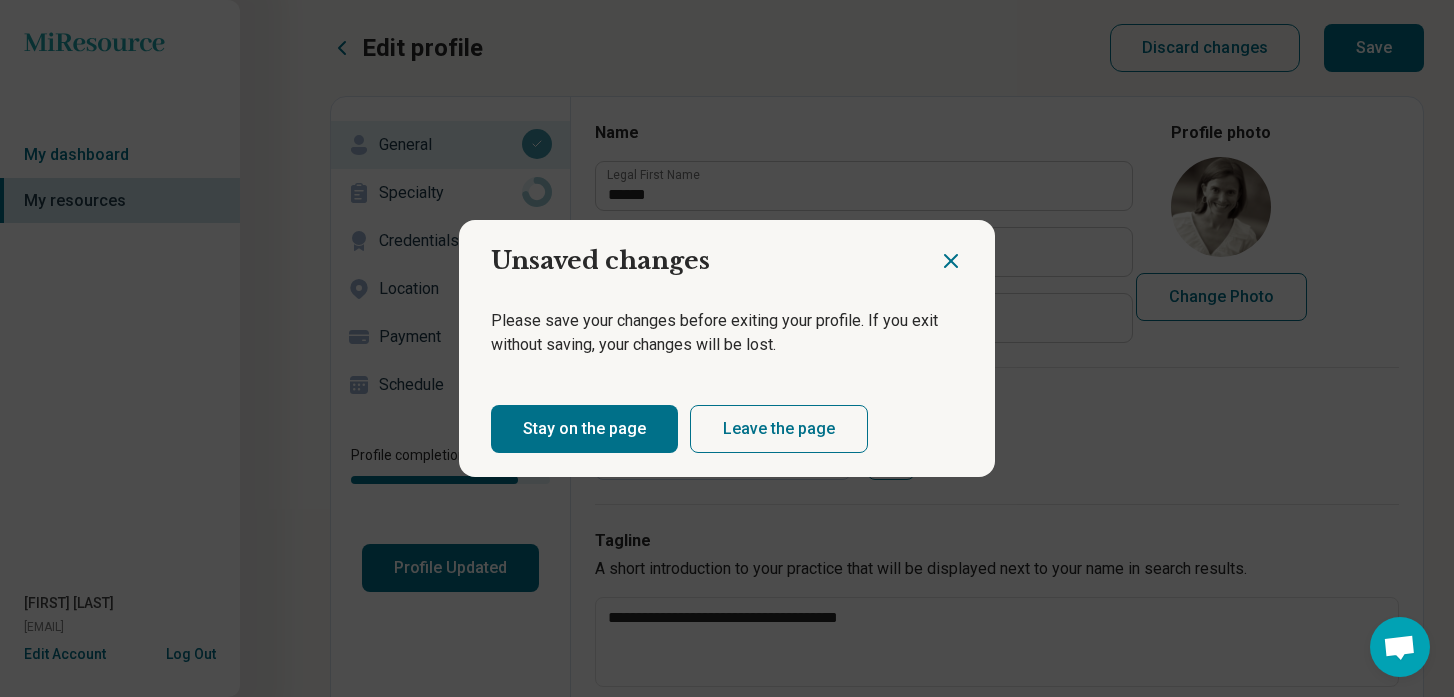 click on "Leave the page" at bounding box center [779, 429] 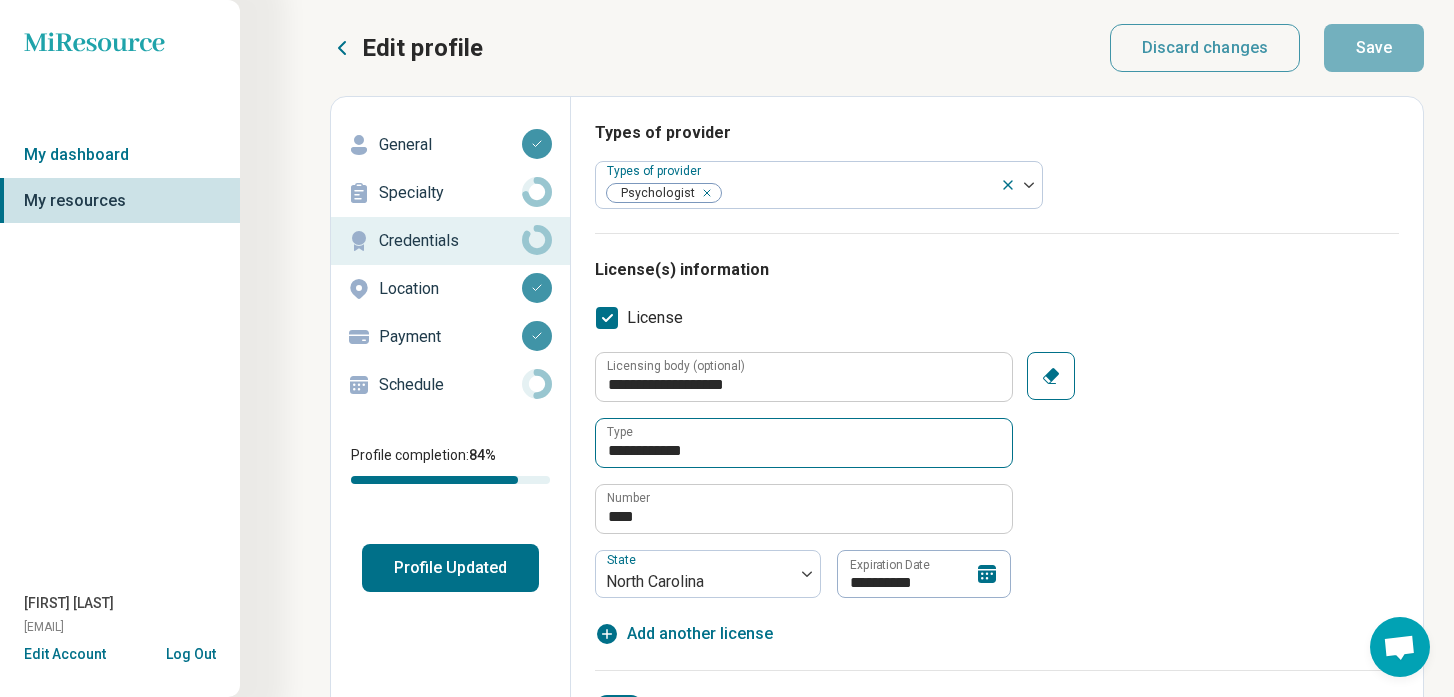 scroll, scrollTop: 85, scrollLeft: 0, axis: vertical 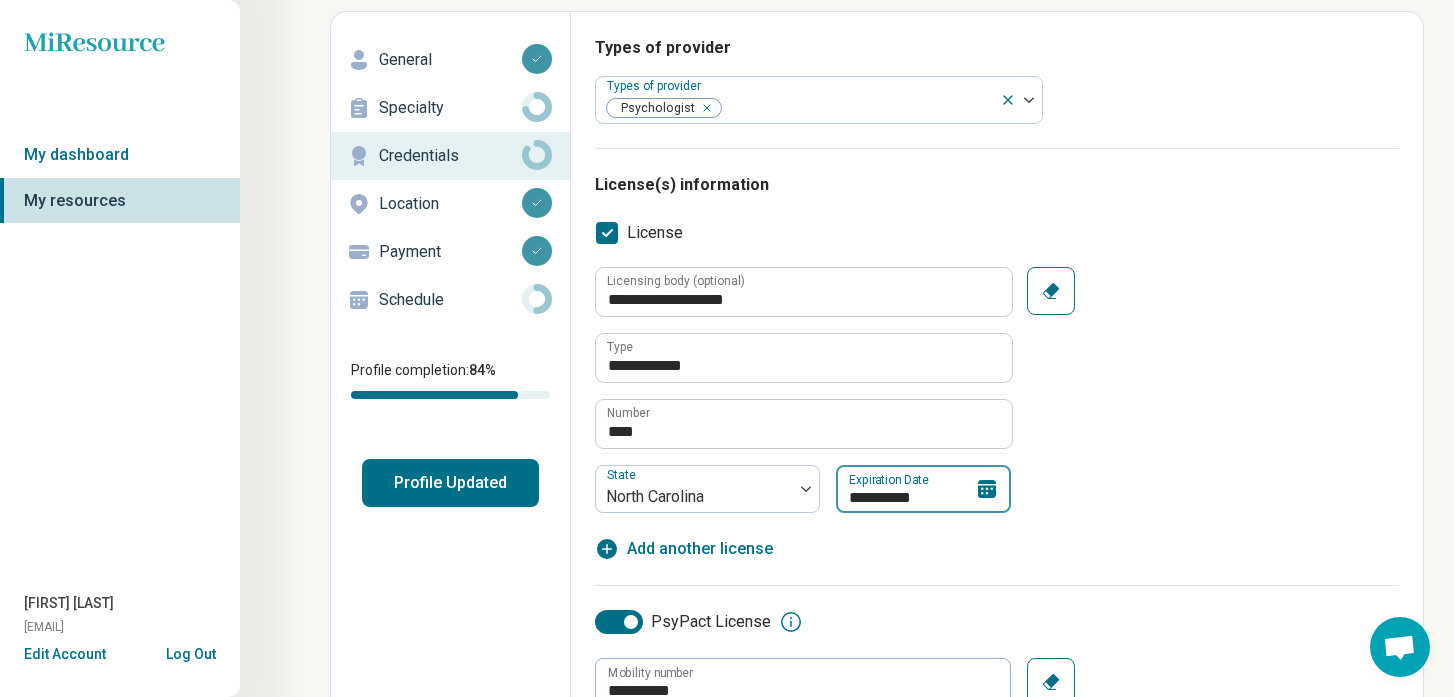 click on "**********" at bounding box center [923, 489] 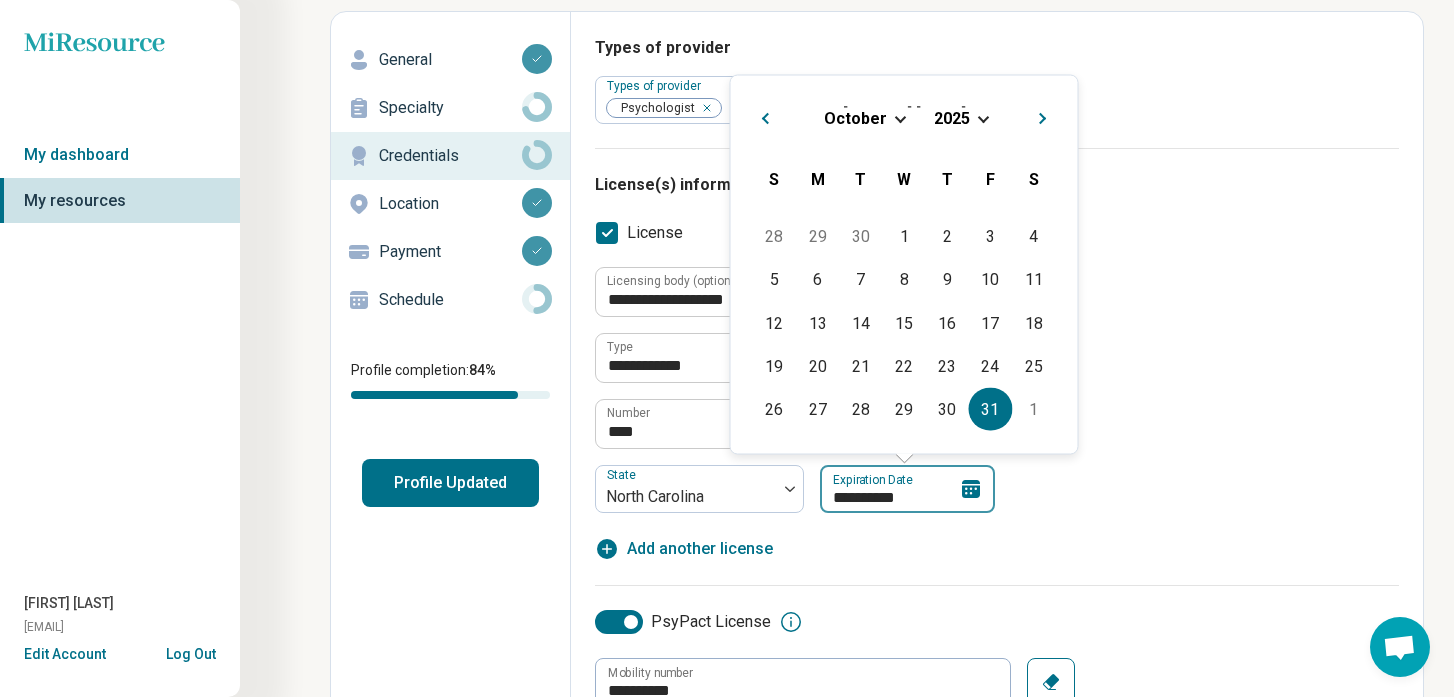 type on "*********" 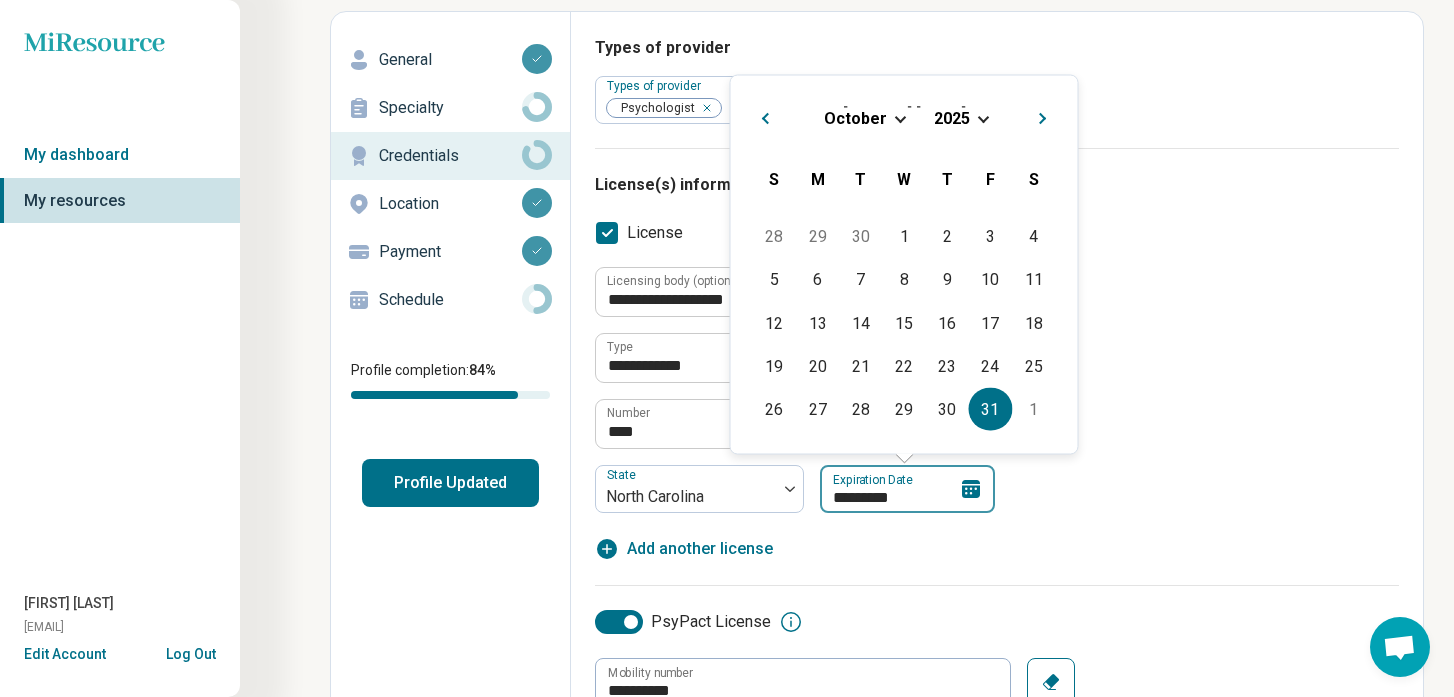 type on "*" 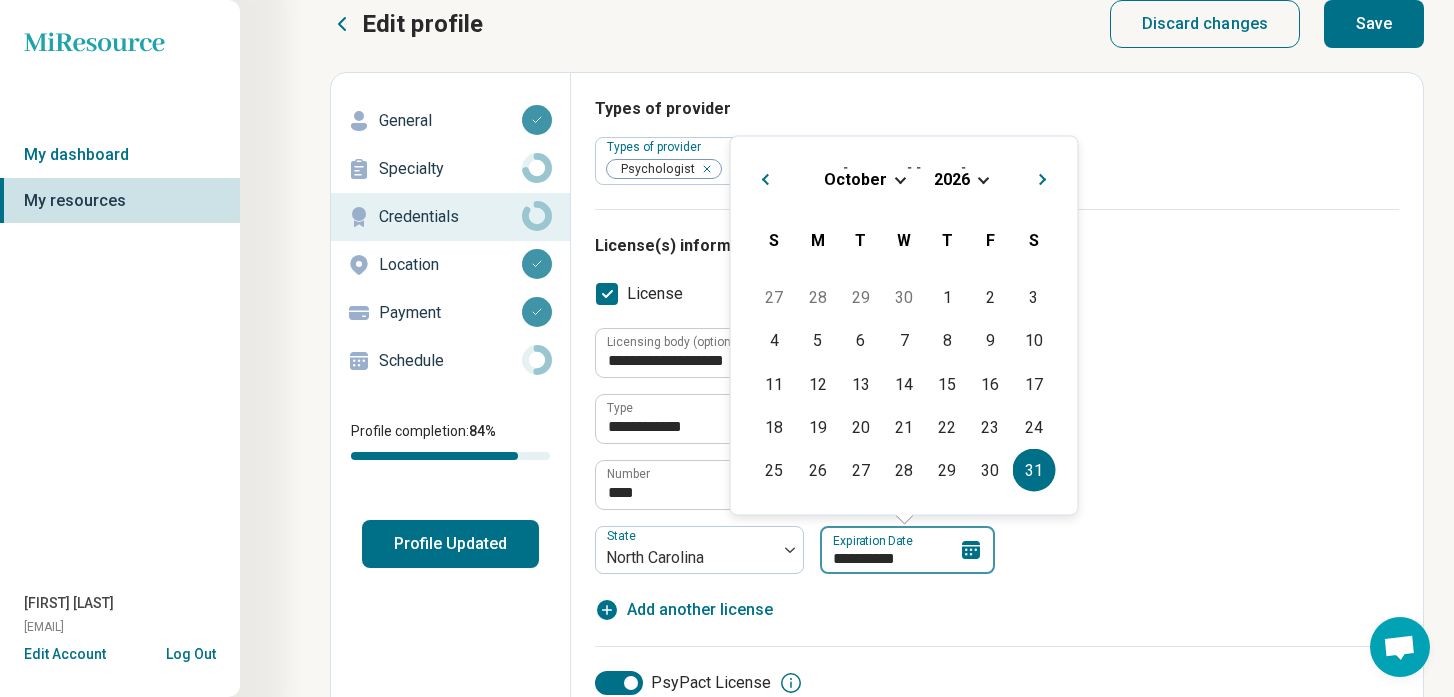 scroll, scrollTop: 0, scrollLeft: 0, axis: both 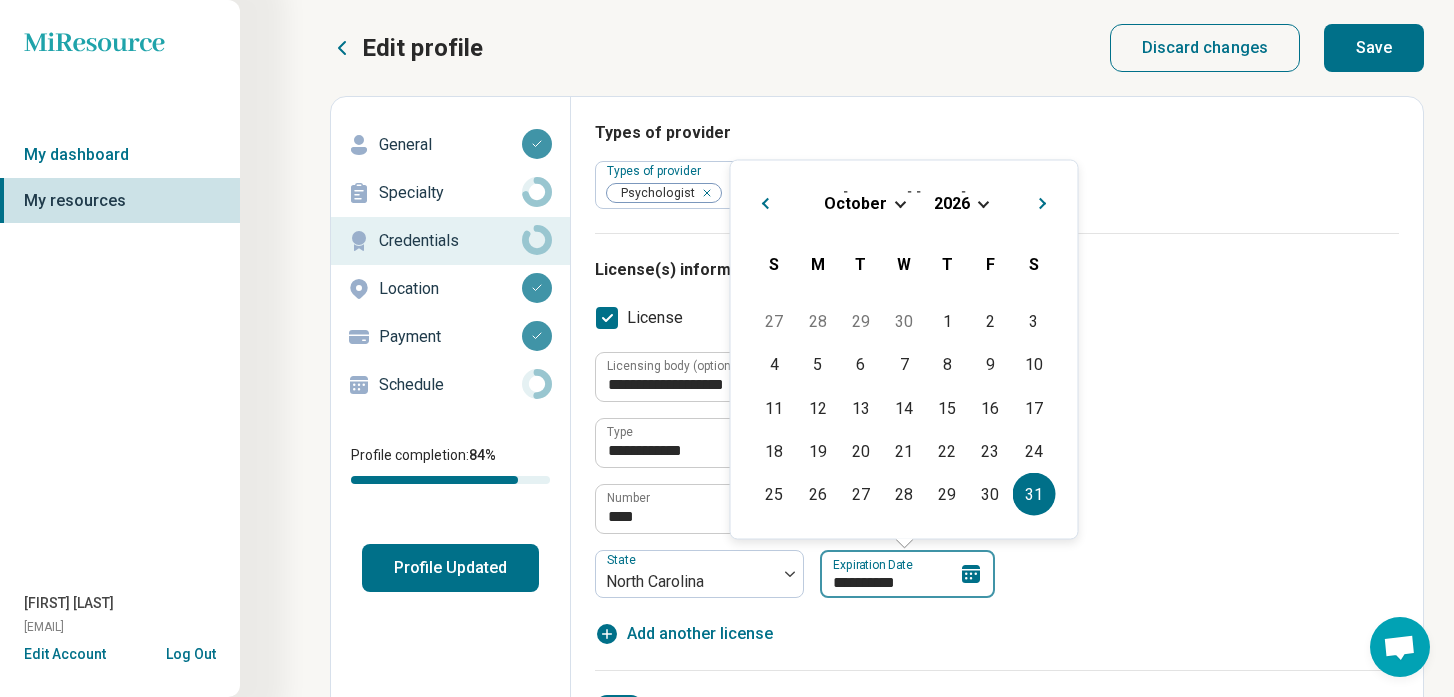 type on "**********" 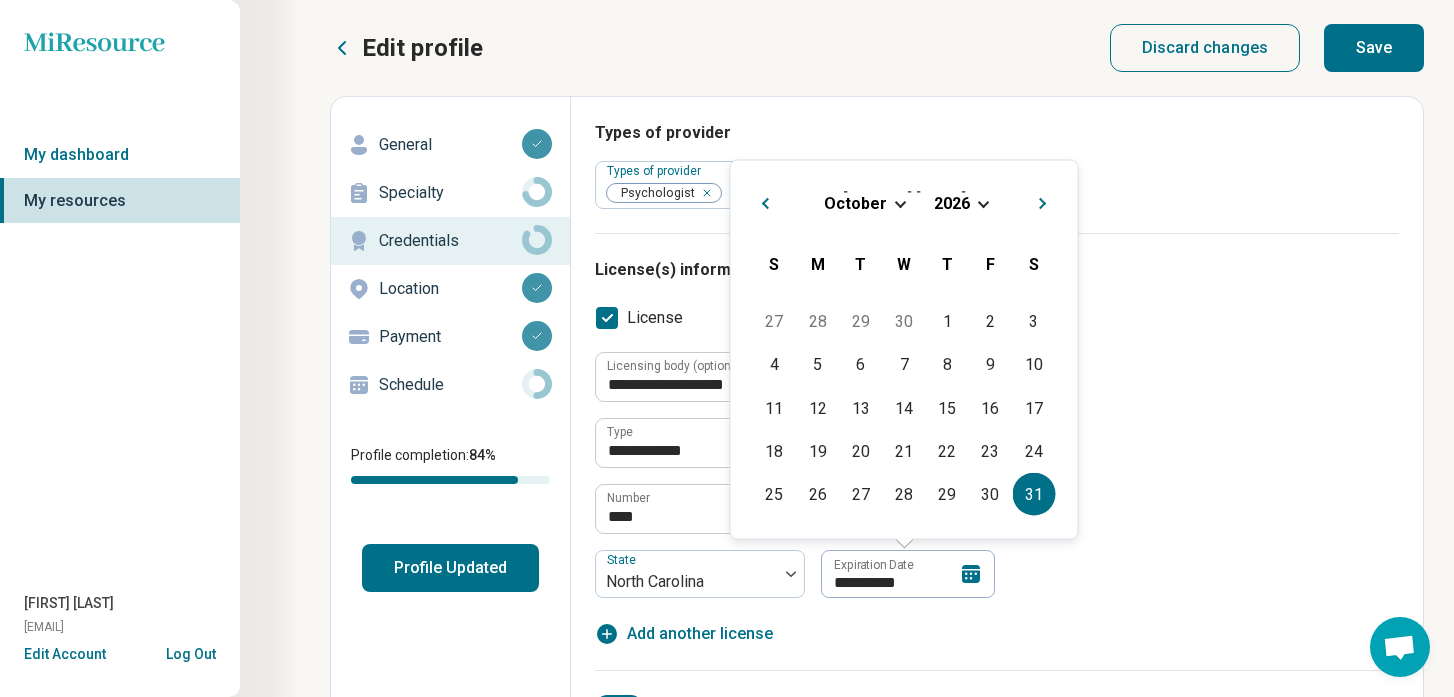 click on "**********" at bounding box center [997, 475] 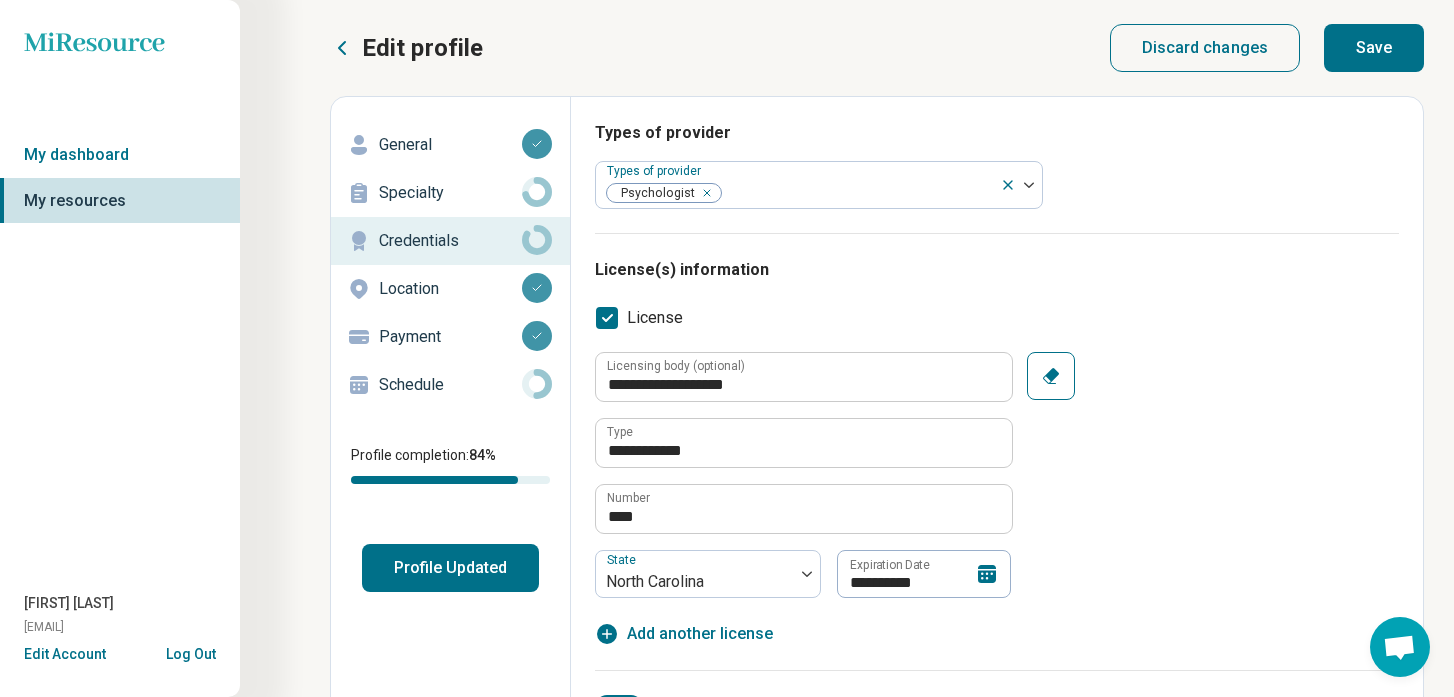 click on "Save" at bounding box center [1374, 48] 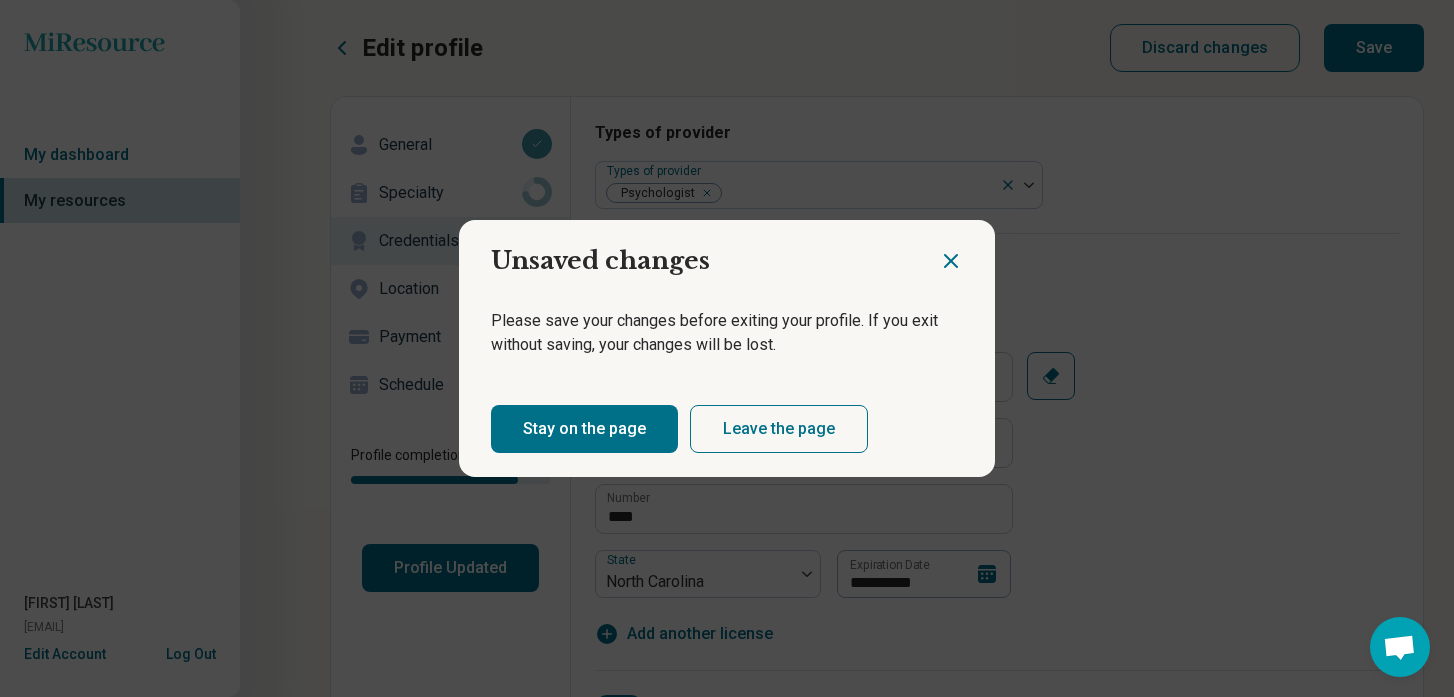 click on "Leave the page" at bounding box center [779, 429] 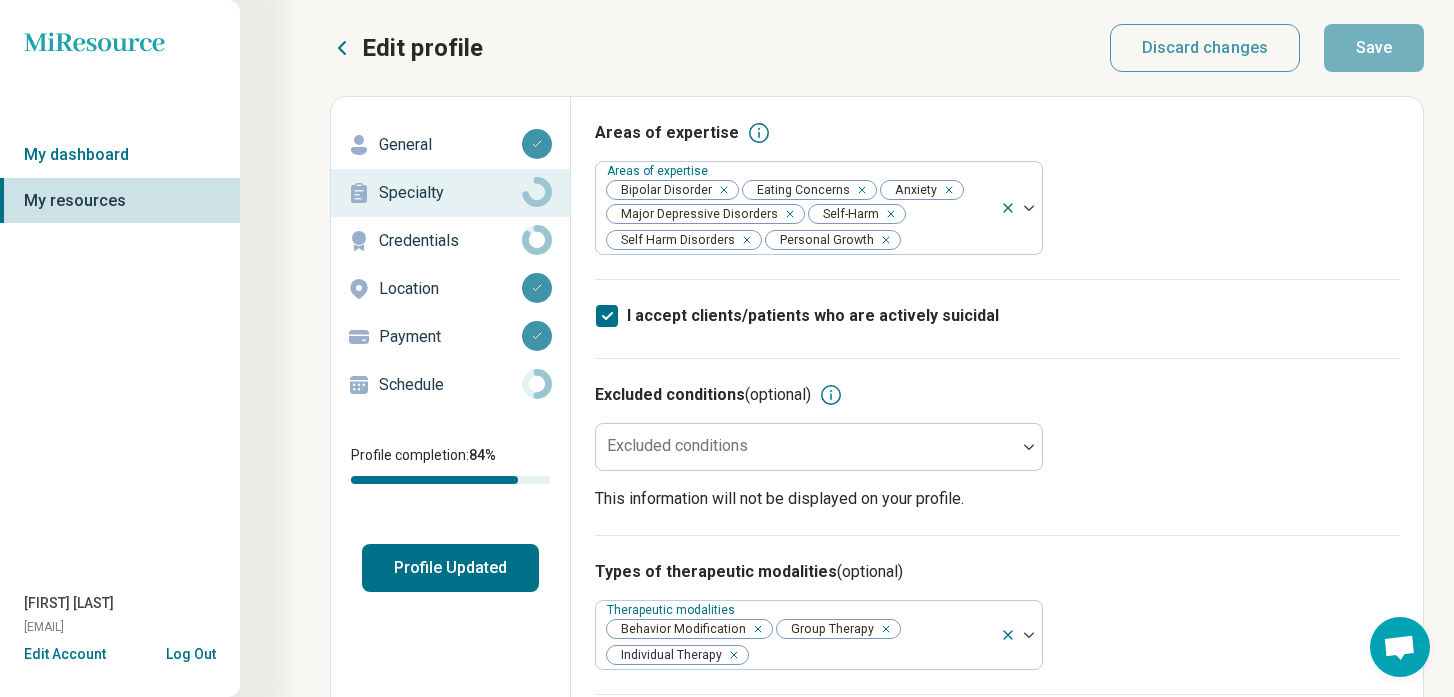 click on "General" at bounding box center (450, 145) 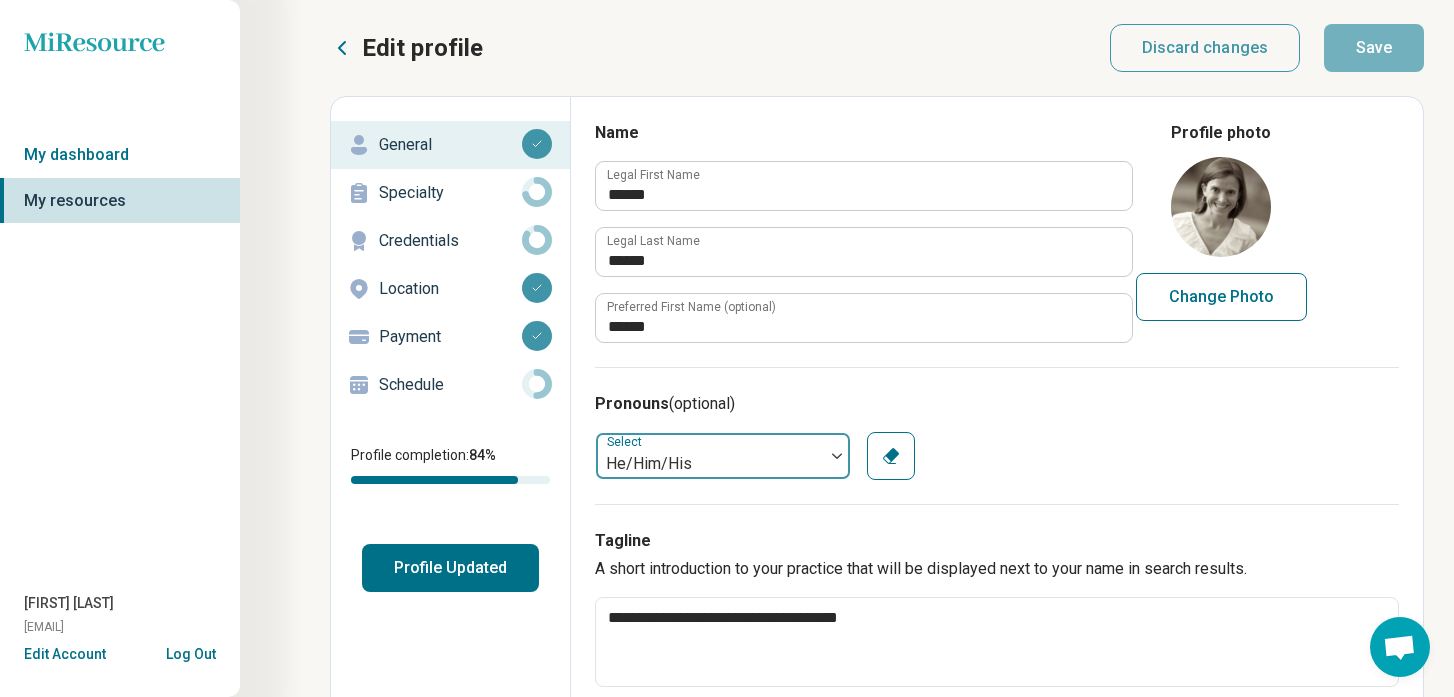 click on "He/Him/His" at bounding box center (710, 464) 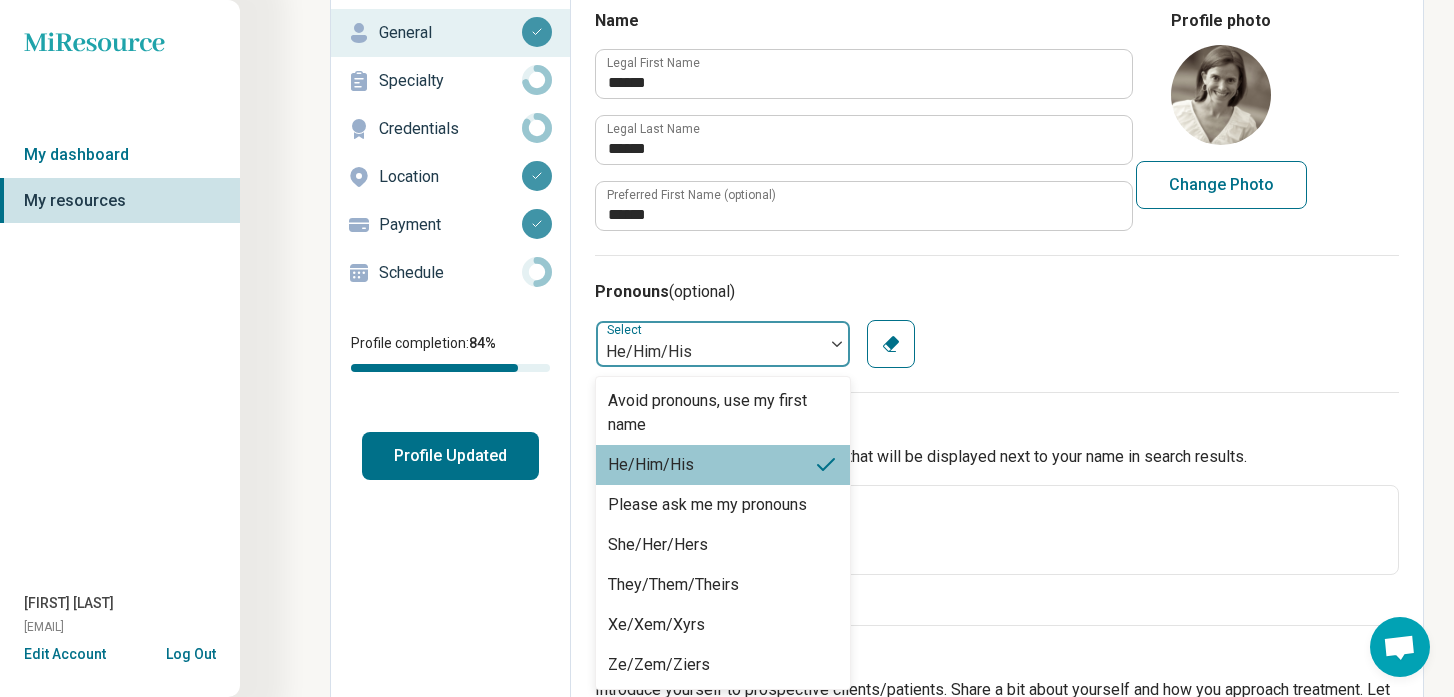 scroll, scrollTop: 113, scrollLeft: 0, axis: vertical 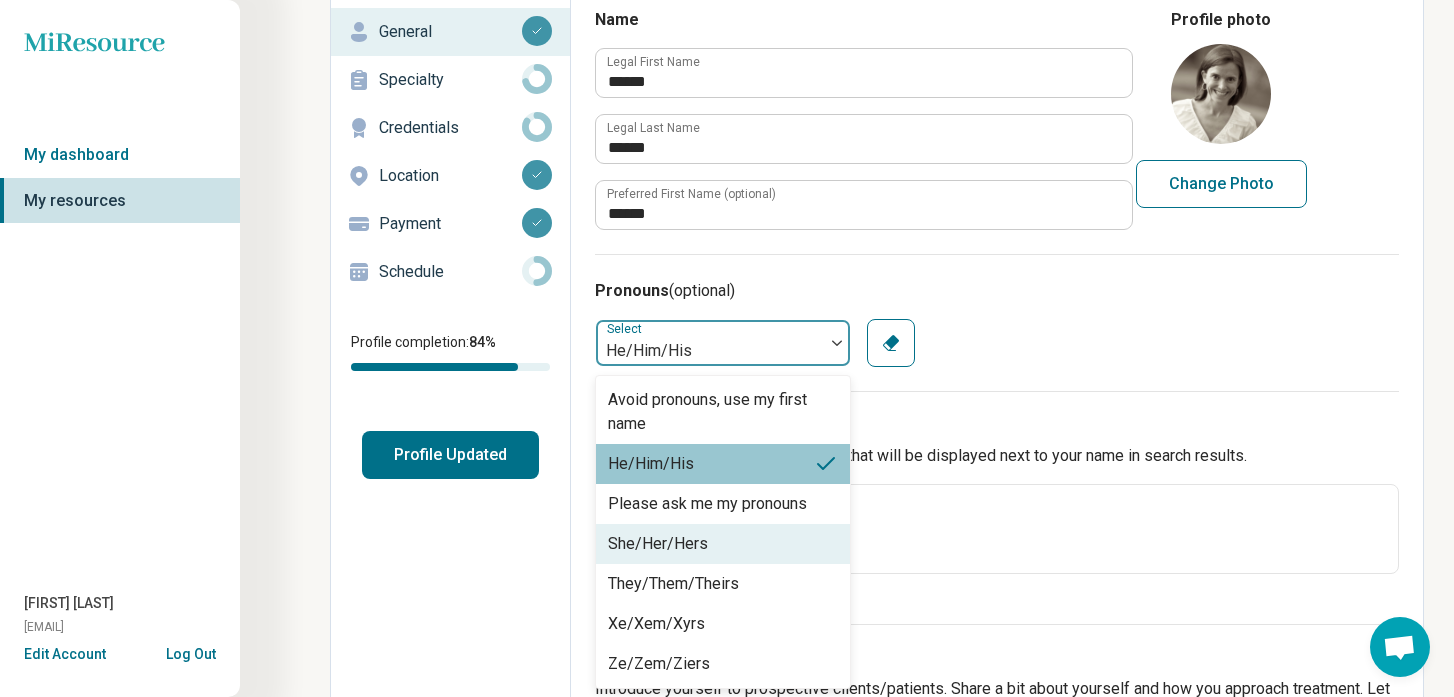 click on "She/Her/Hers" at bounding box center [723, 544] 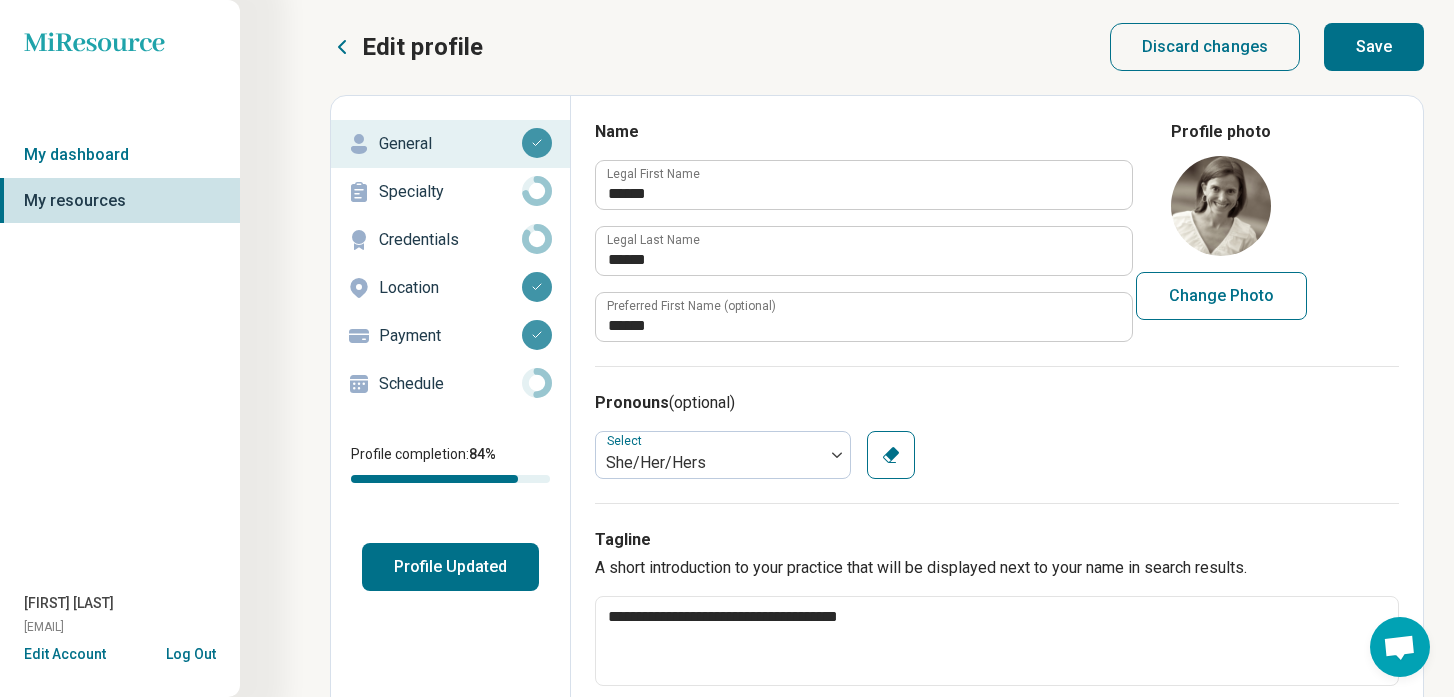 scroll, scrollTop: 0, scrollLeft: 0, axis: both 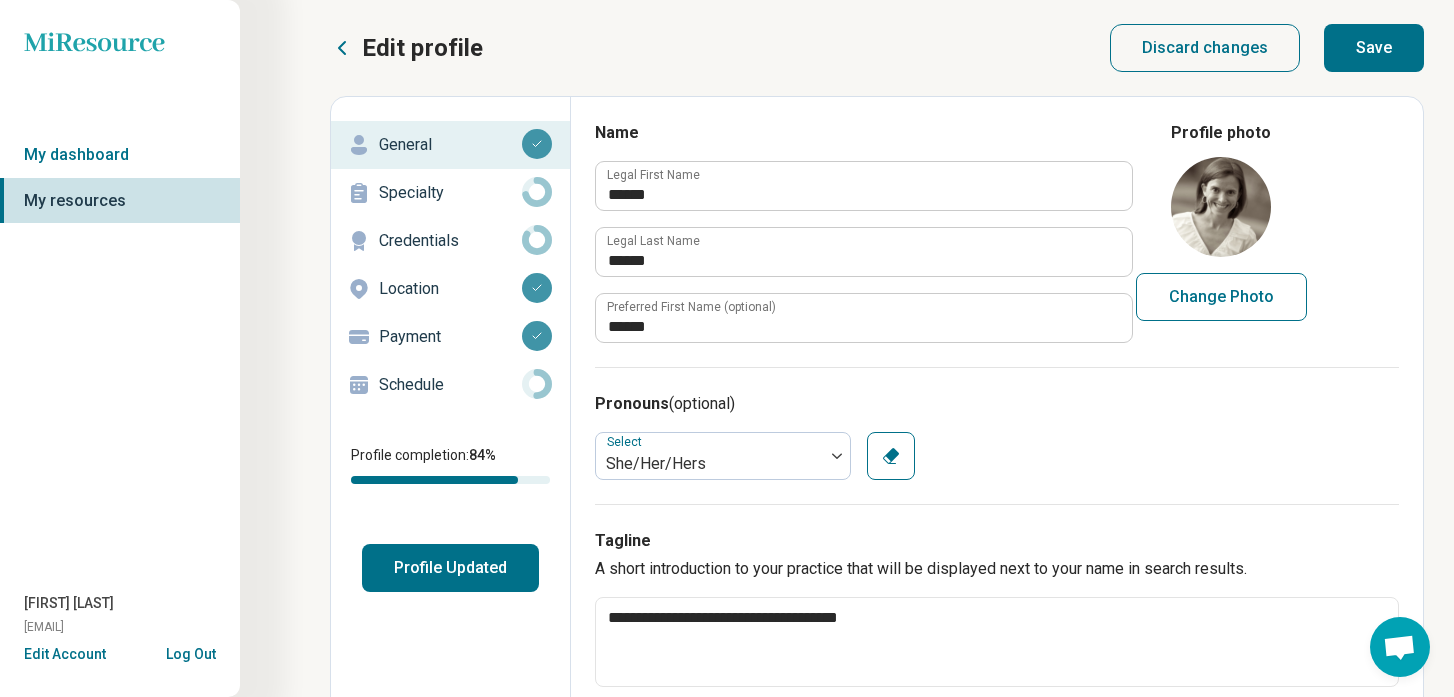 click on "Save" at bounding box center [1374, 48] 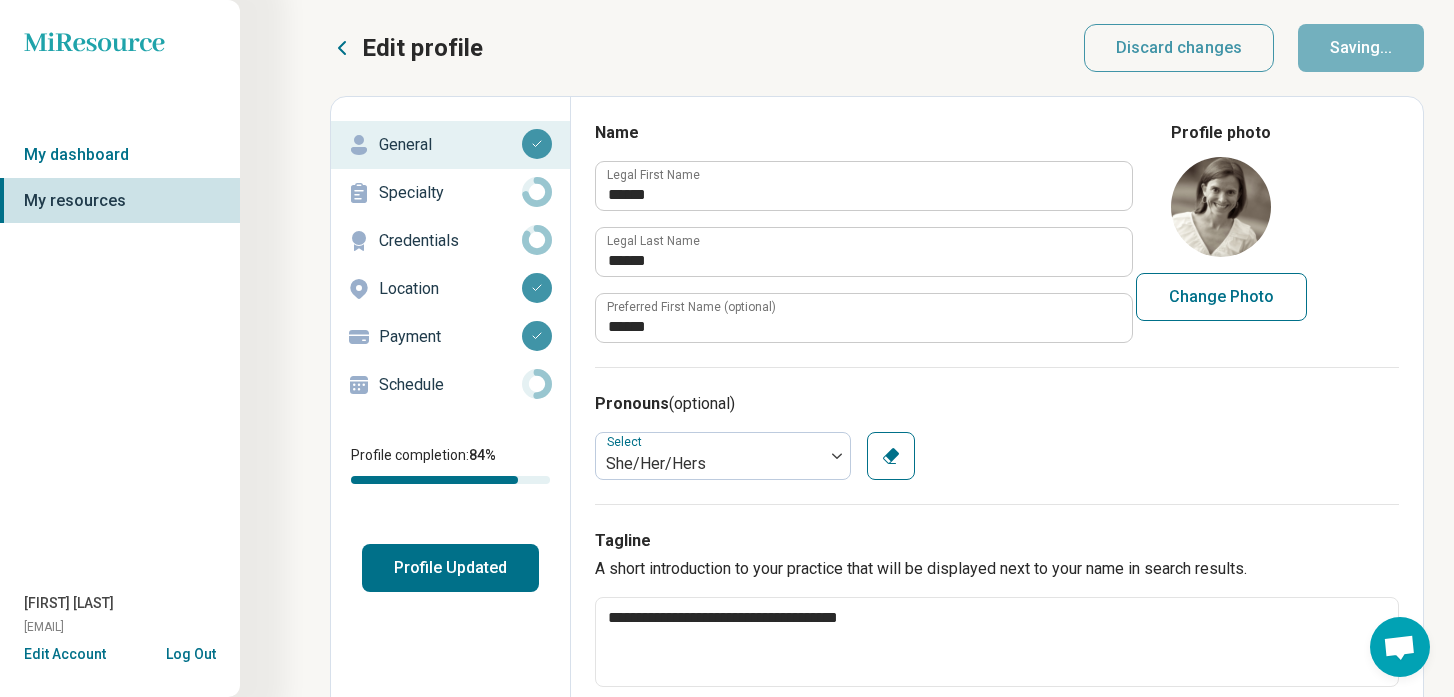 type on "*" 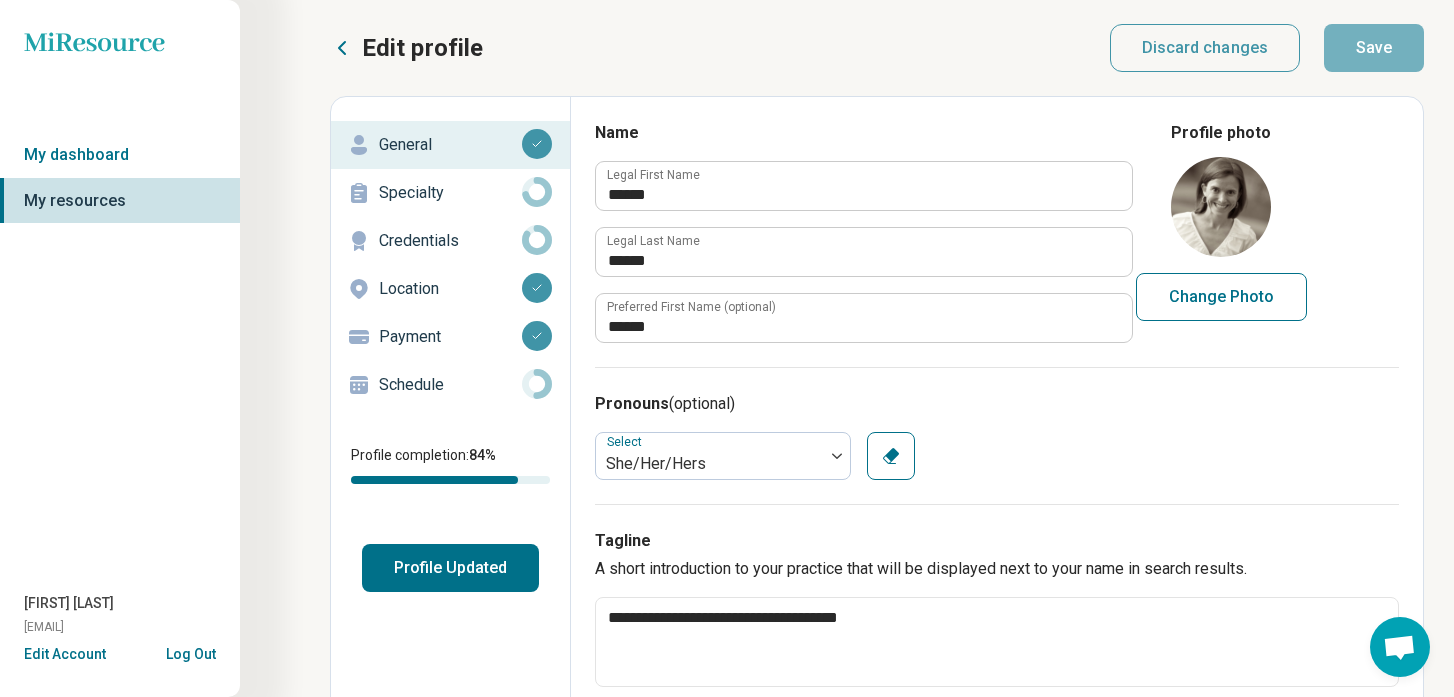 click on "Change Photo" at bounding box center (1221, 297) 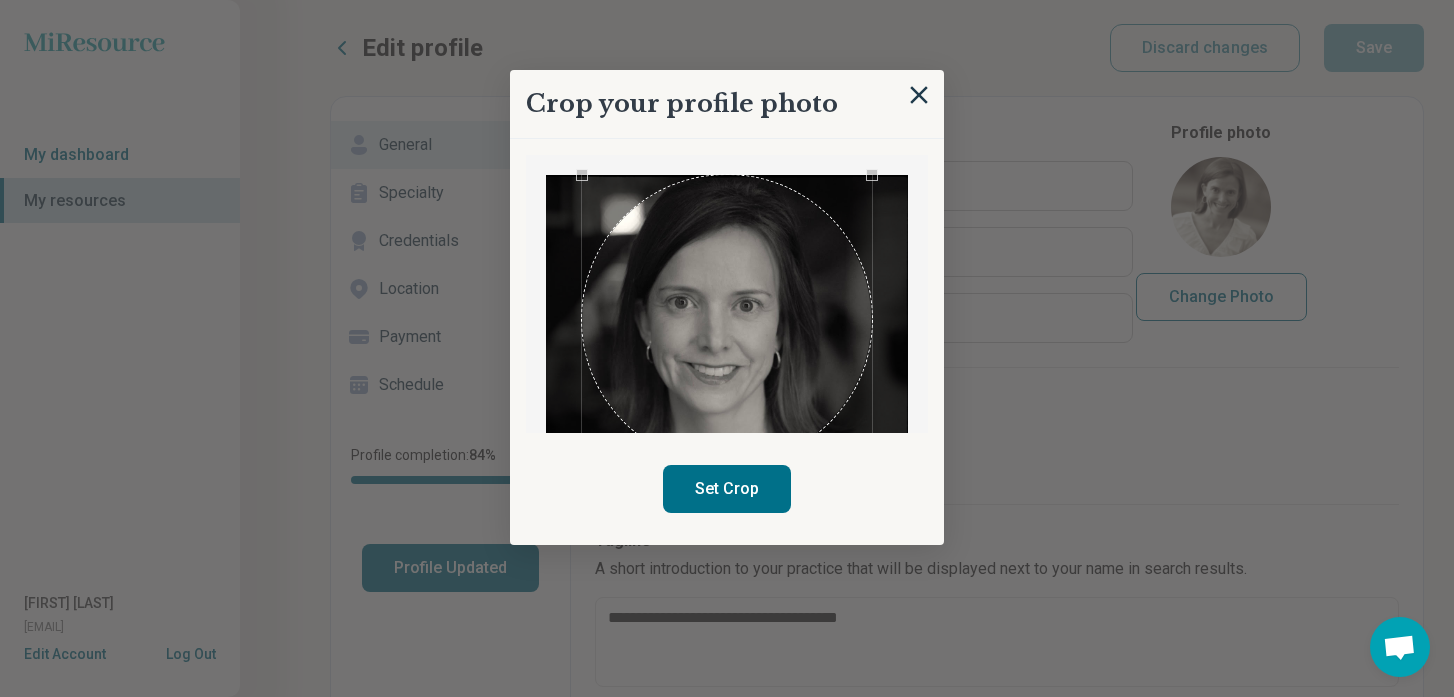 click on "Set Crop" at bounding box center [727, 489] 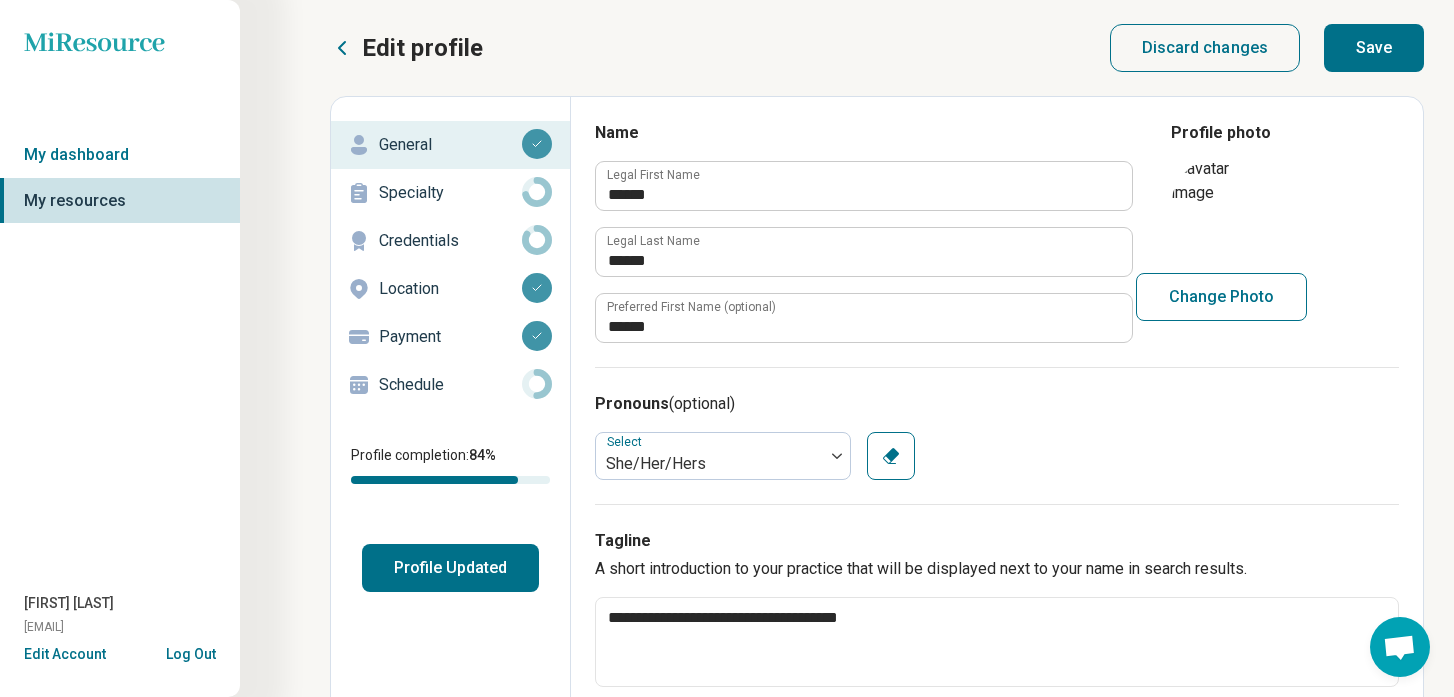 click on "Save" at bounding box center (1374, 48) 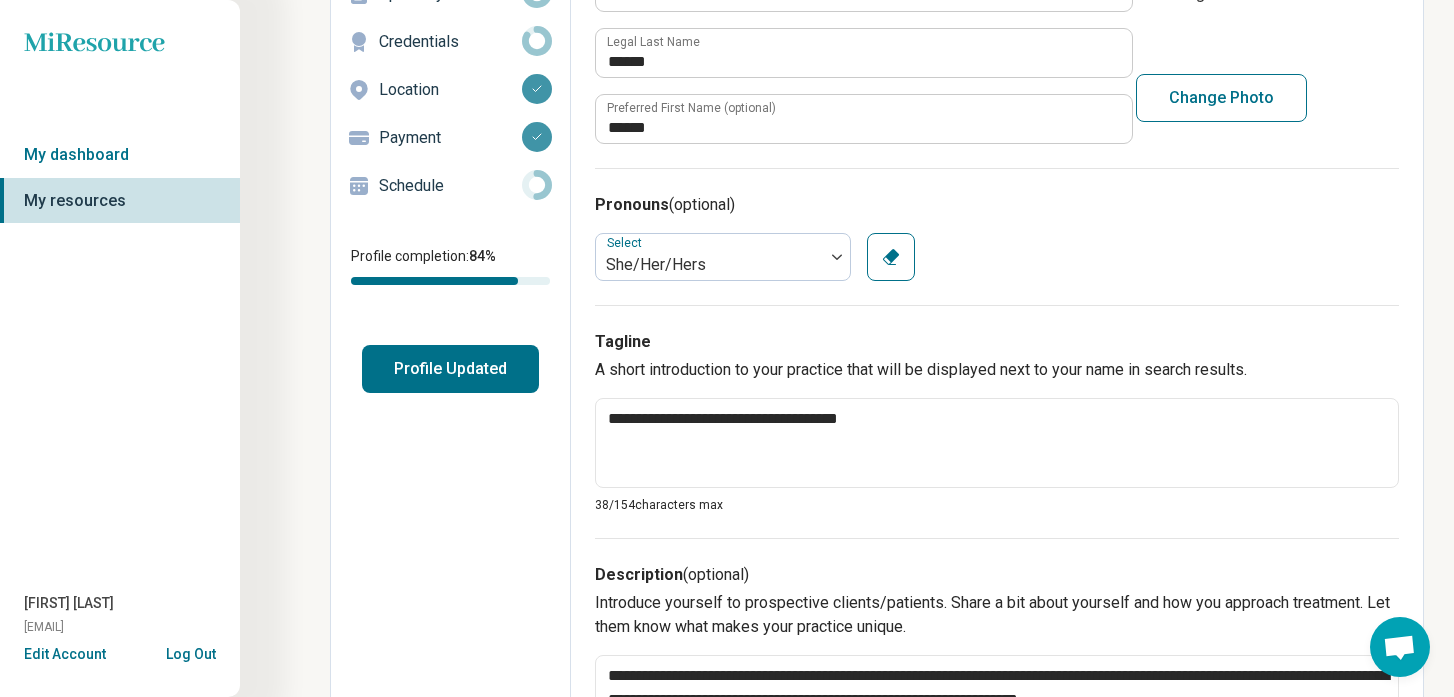 scroll, scrollTop: 0, scrollLeft: 0, axis: both 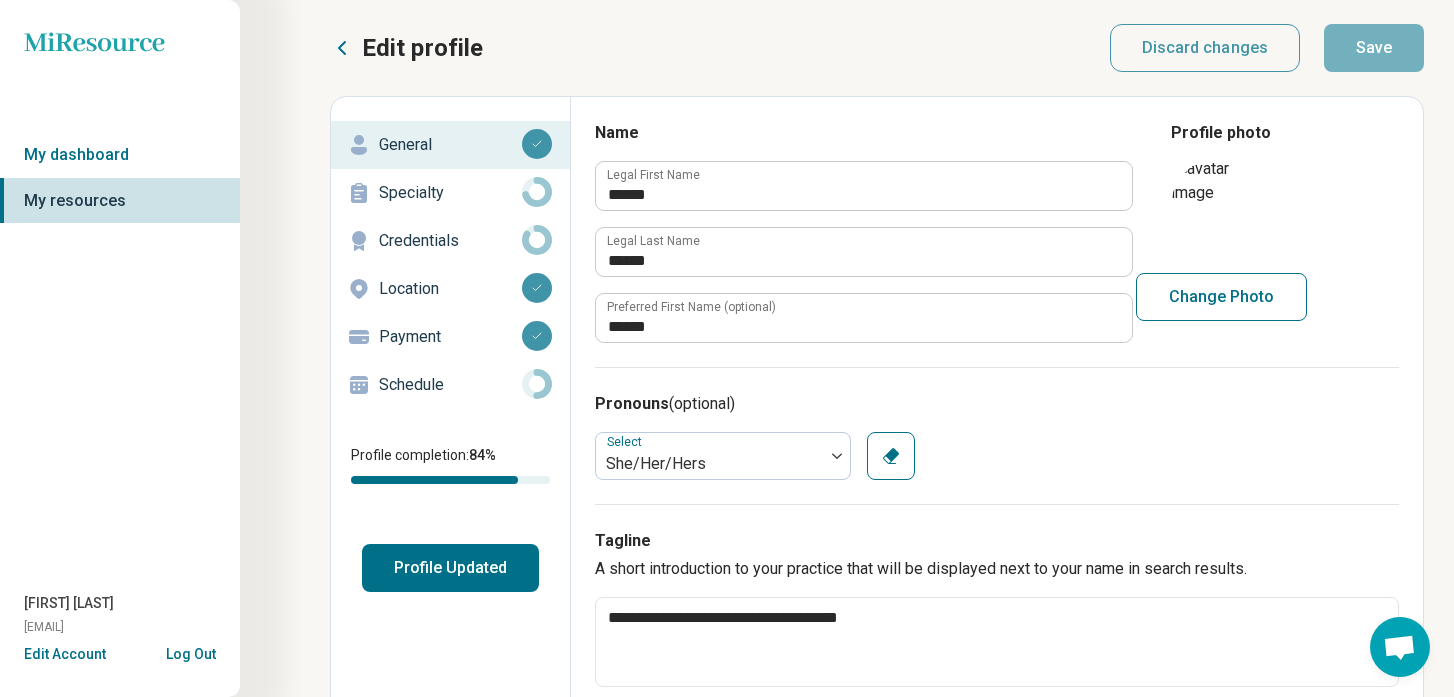 click on "Profile Updated" at bounding box center (450, 568) 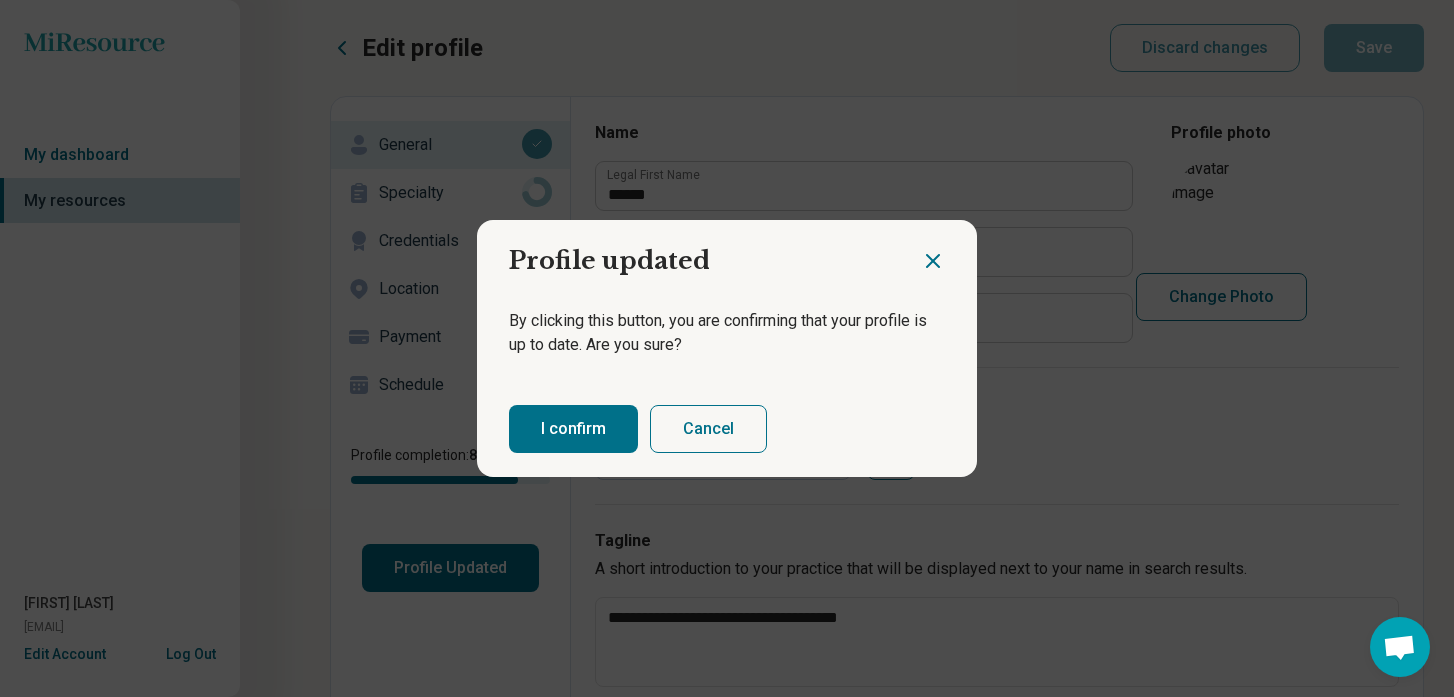 click on "I confirm" at bounding box center (573, 429) 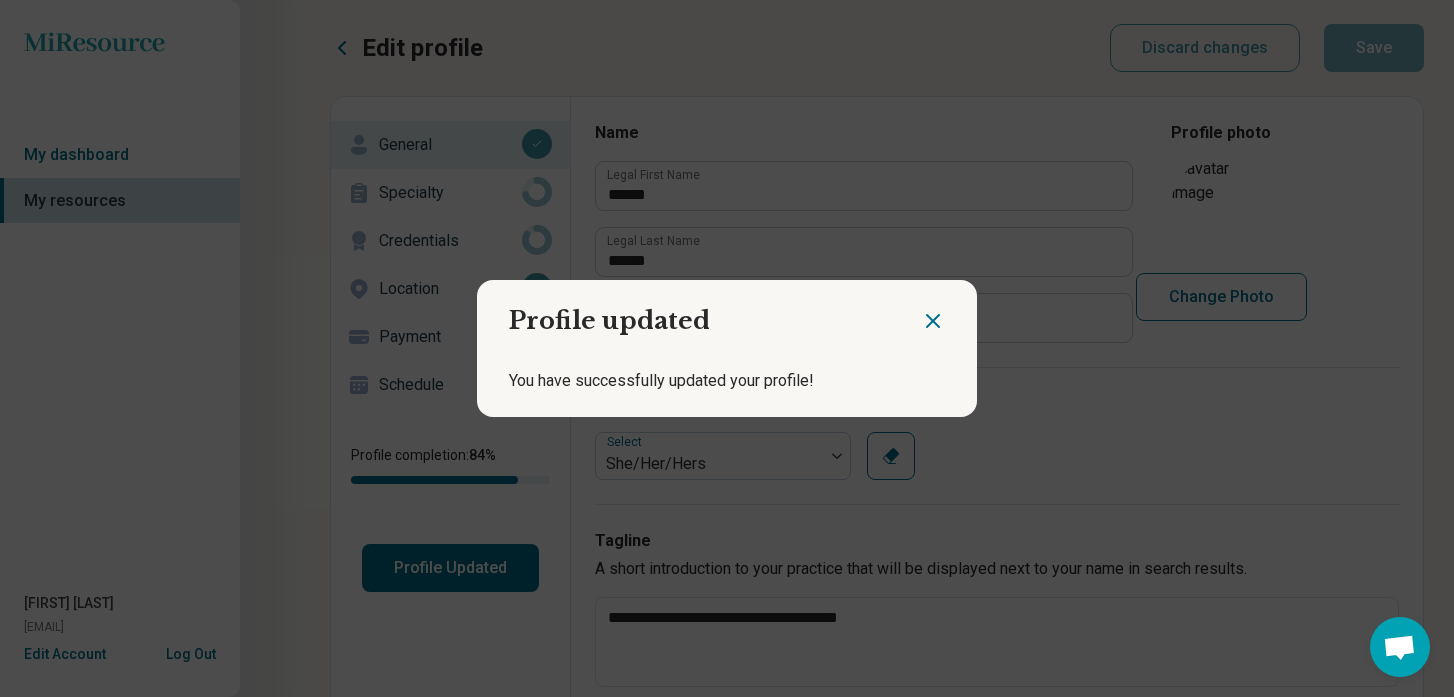 click 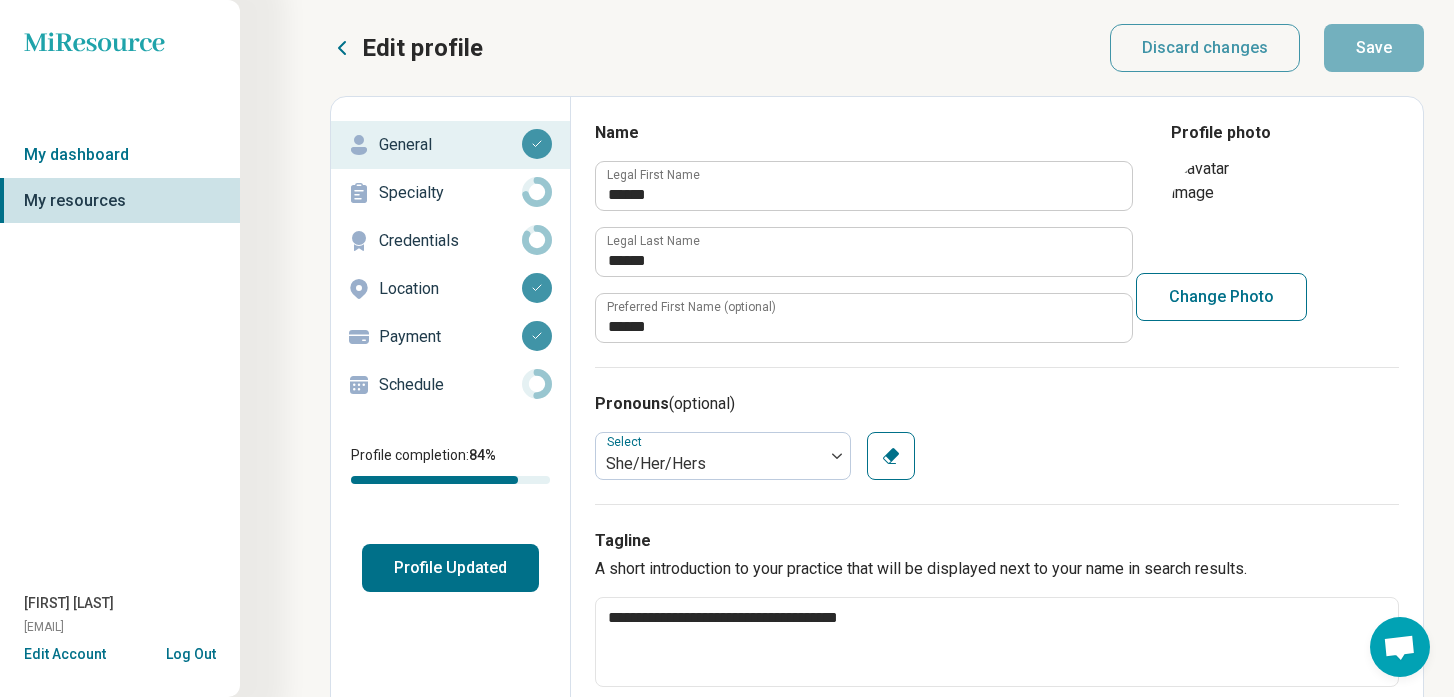 click on "Credentials" at bounding box center [450, 241] 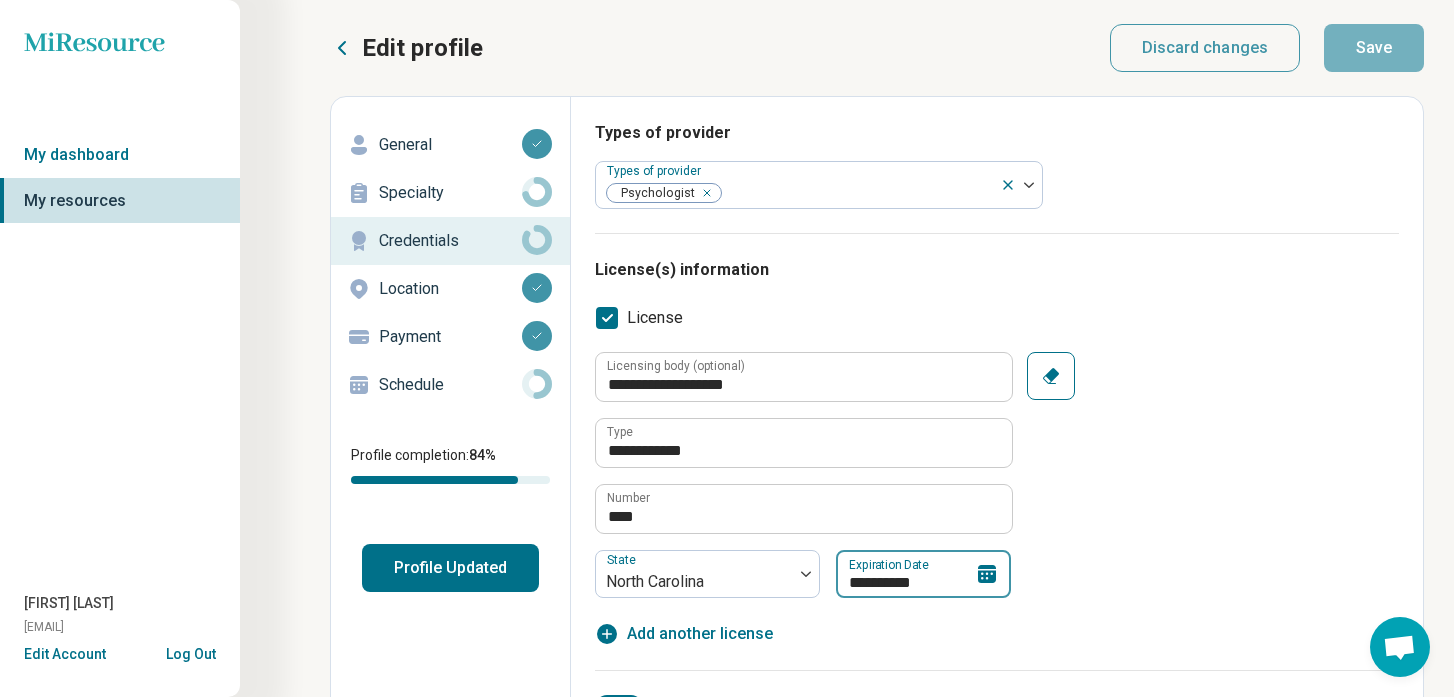 click on "**********" at bounding box center [923, 574] 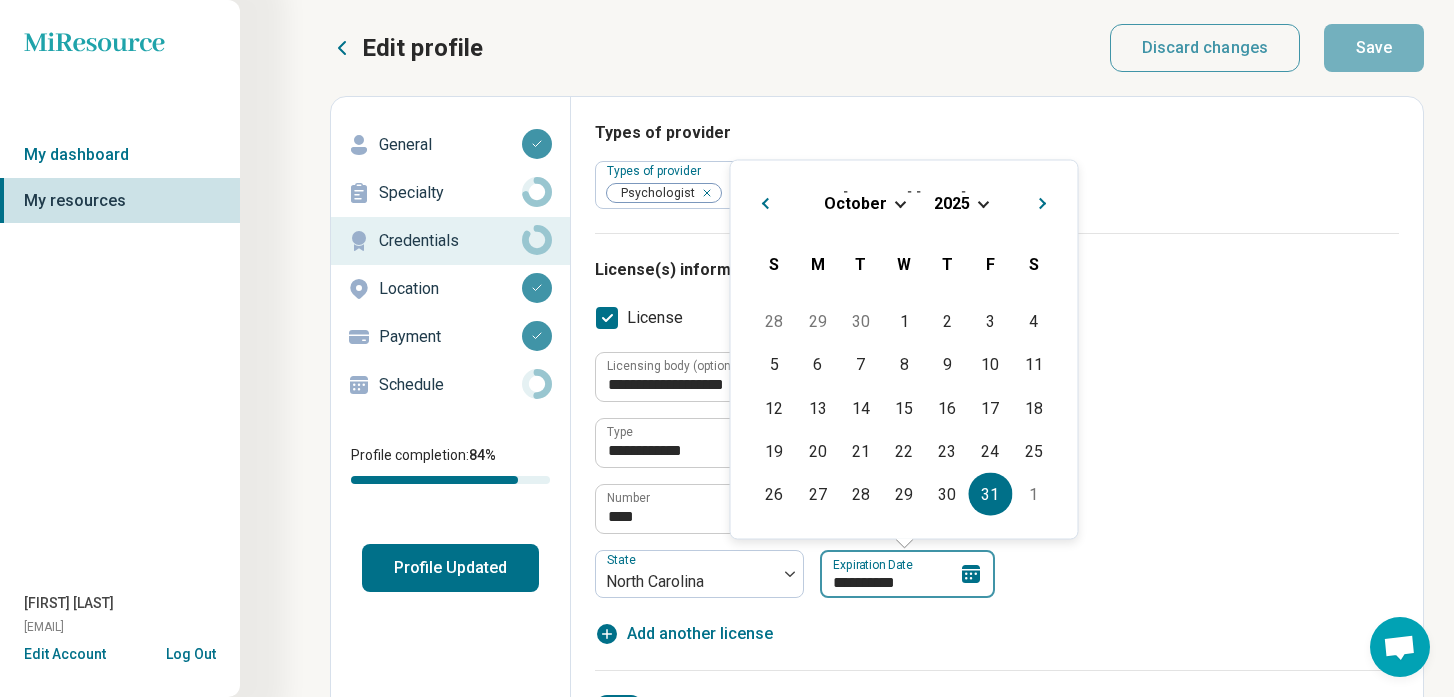 type on "*********" 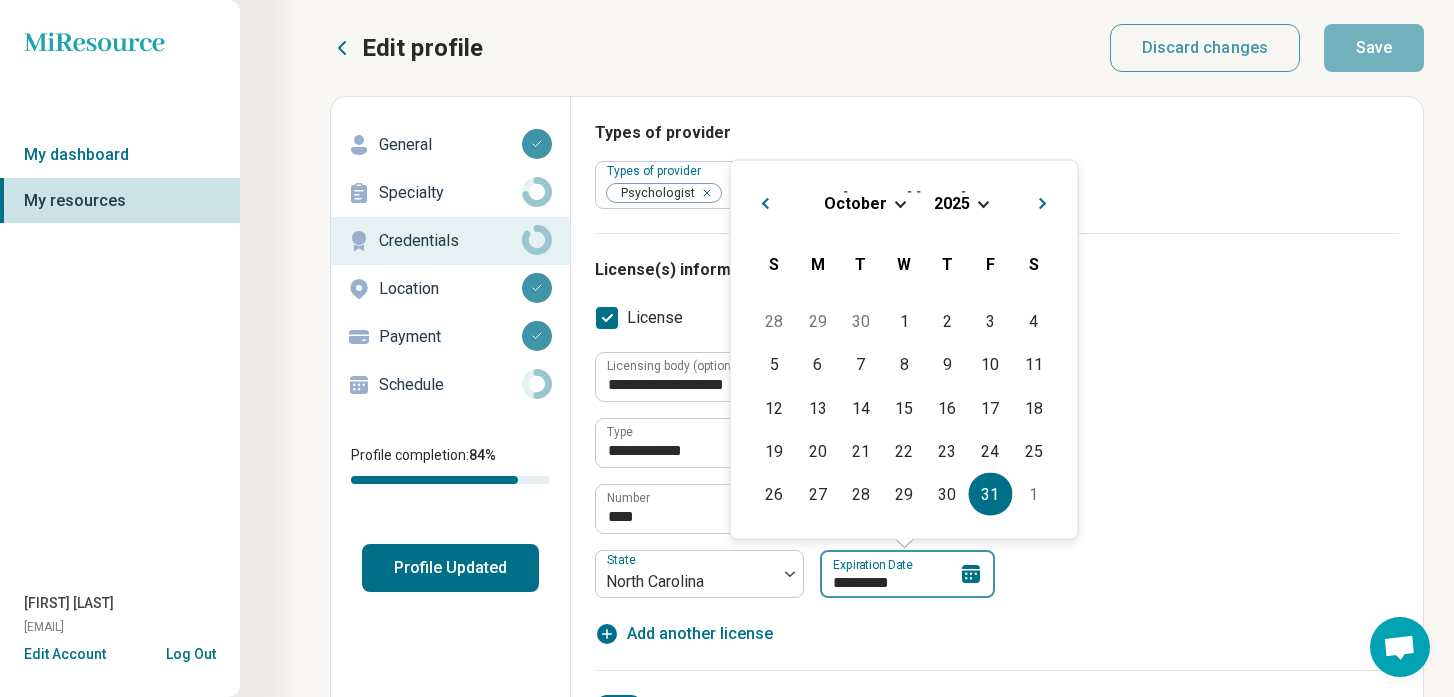 type on "*" 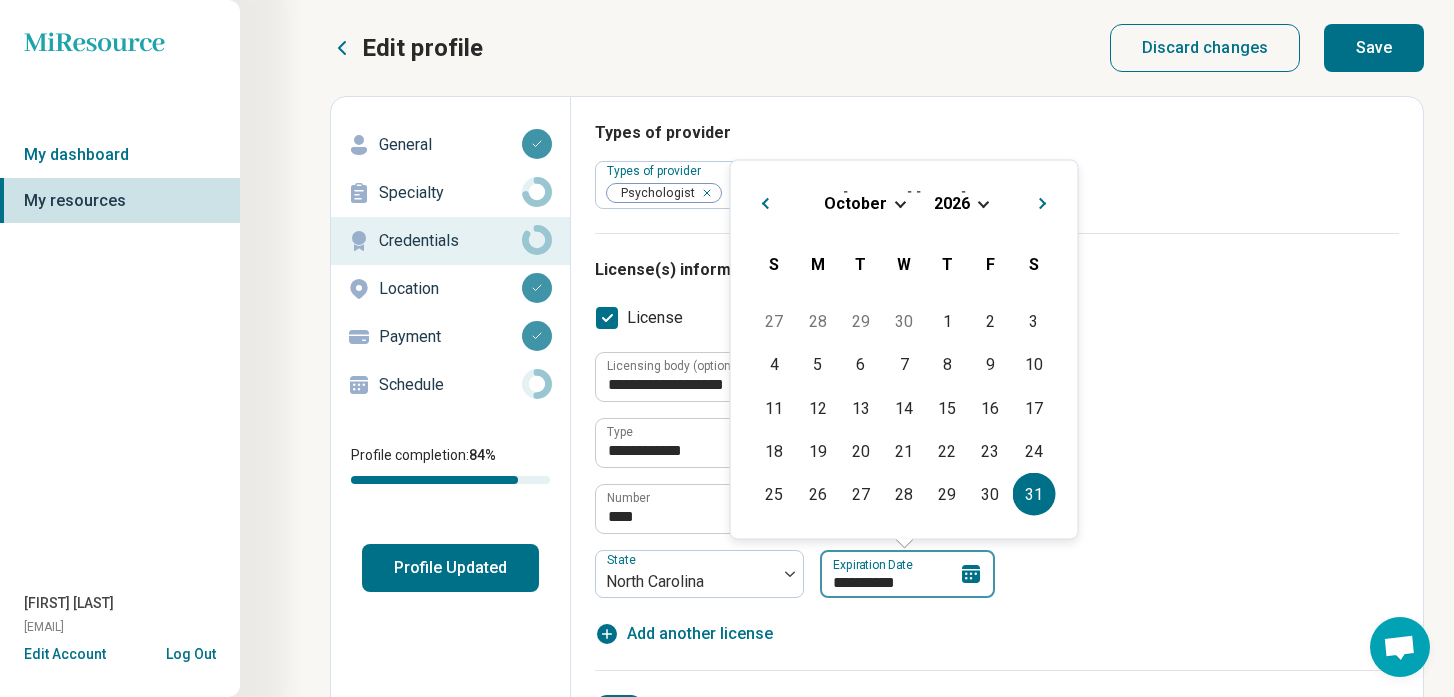 type on "**********" 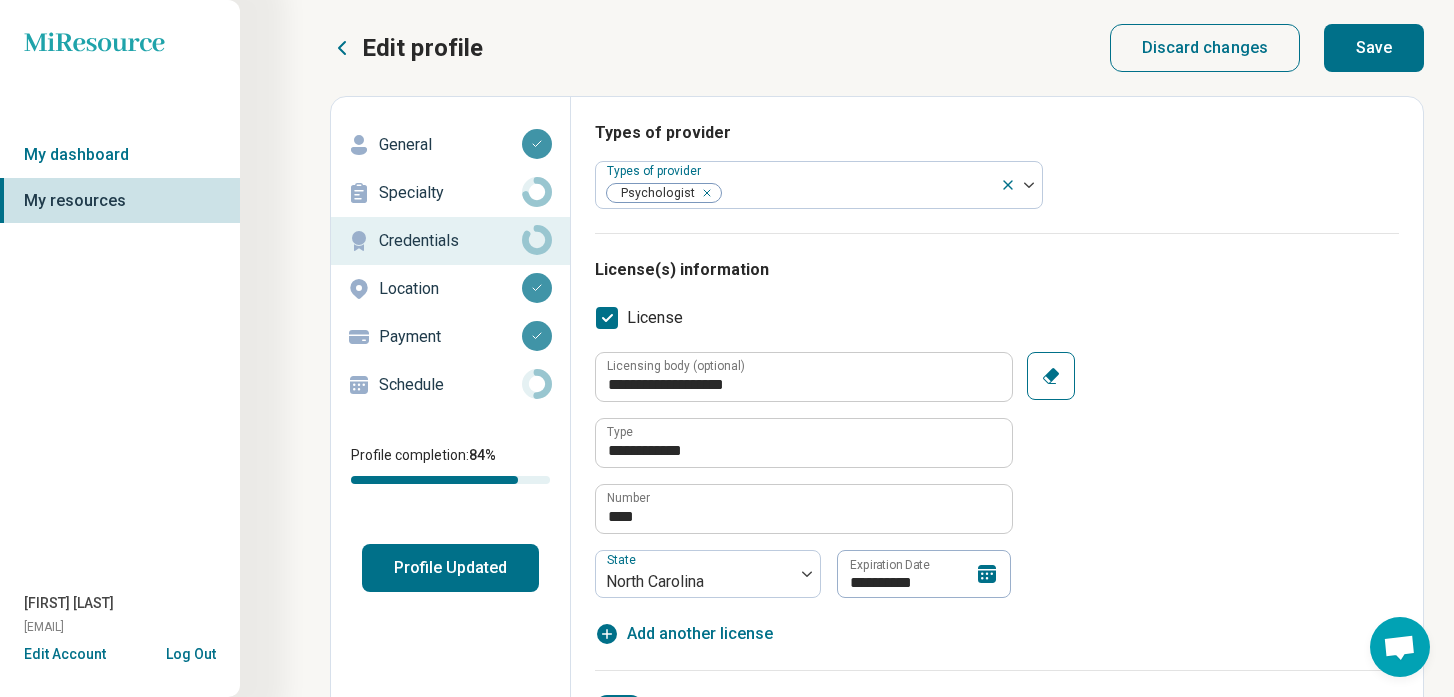 click on "**********" at bounding box center (997, 475) 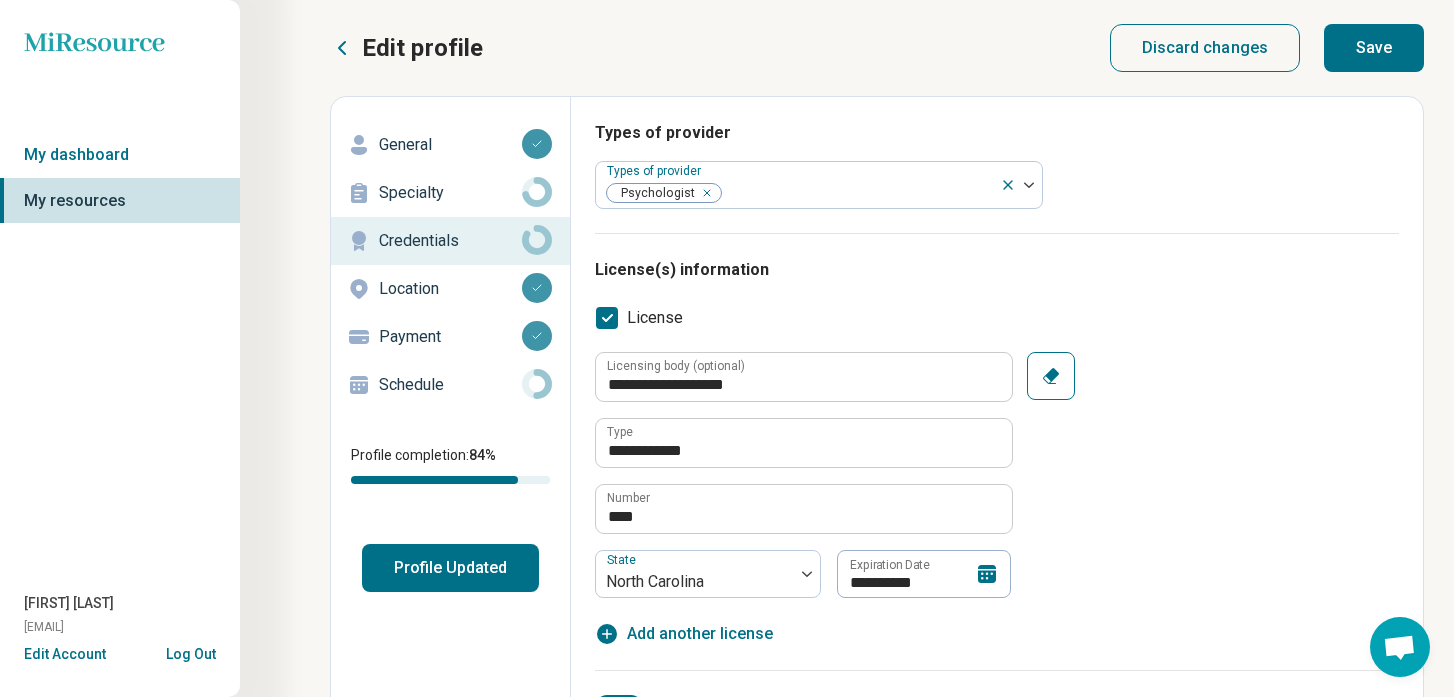 click on "Save" at bounding box center [1374, 48] 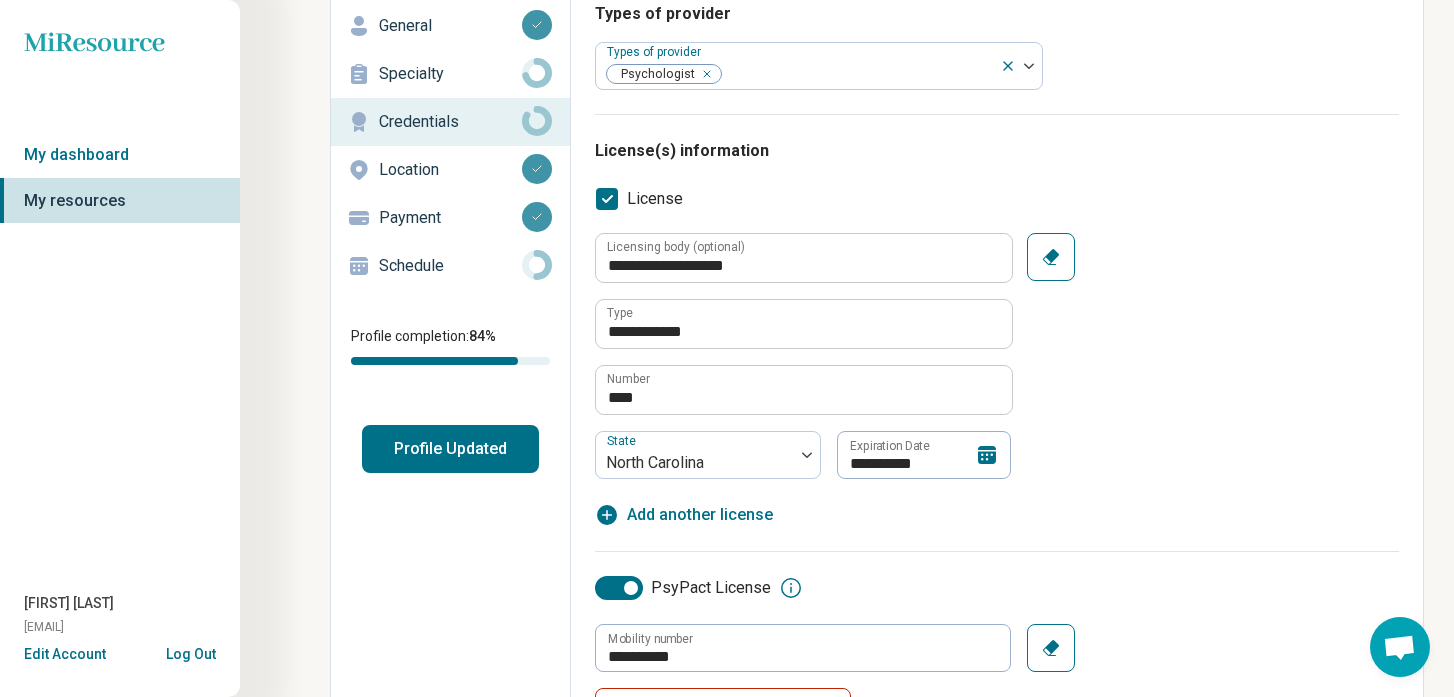 scroll, scrollTop: 114, scrollLeft: 0, axis: vertical 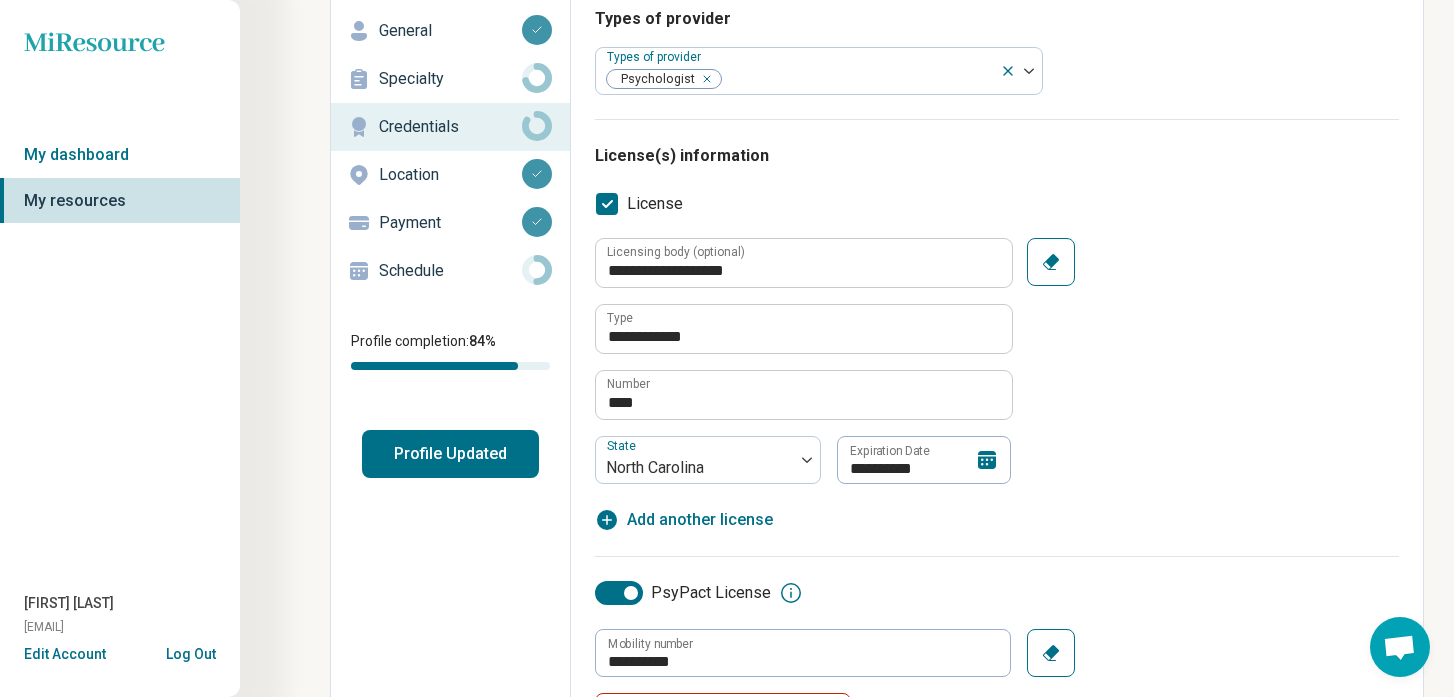 click 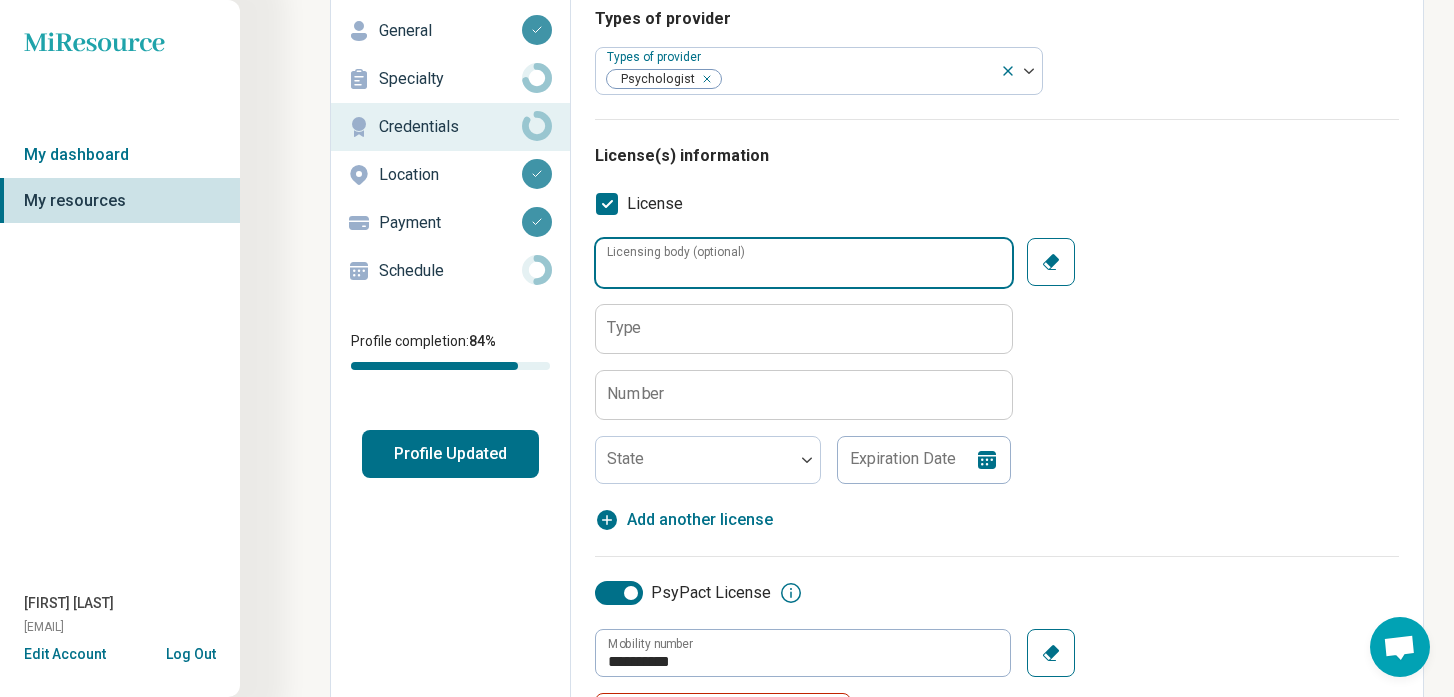click on "Licensing body (optional)" at bounding box center [804, 263] 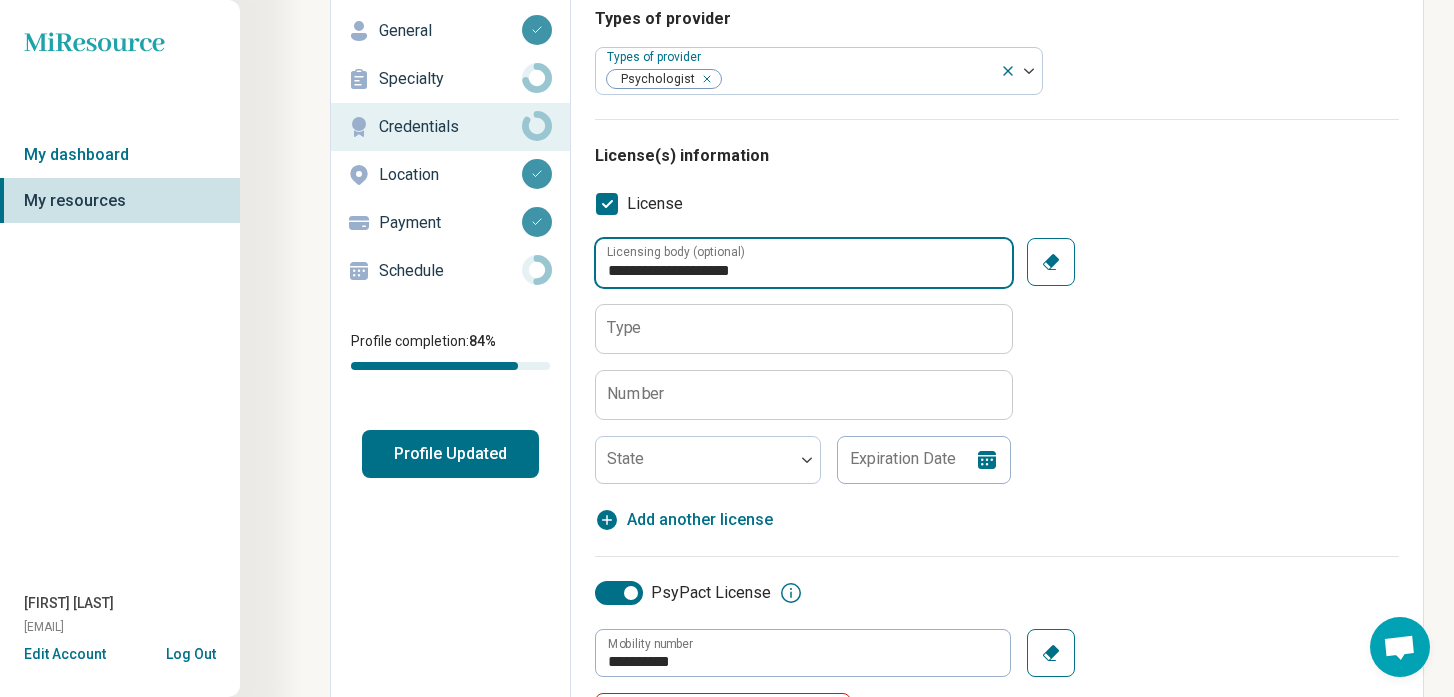 type on "**********" 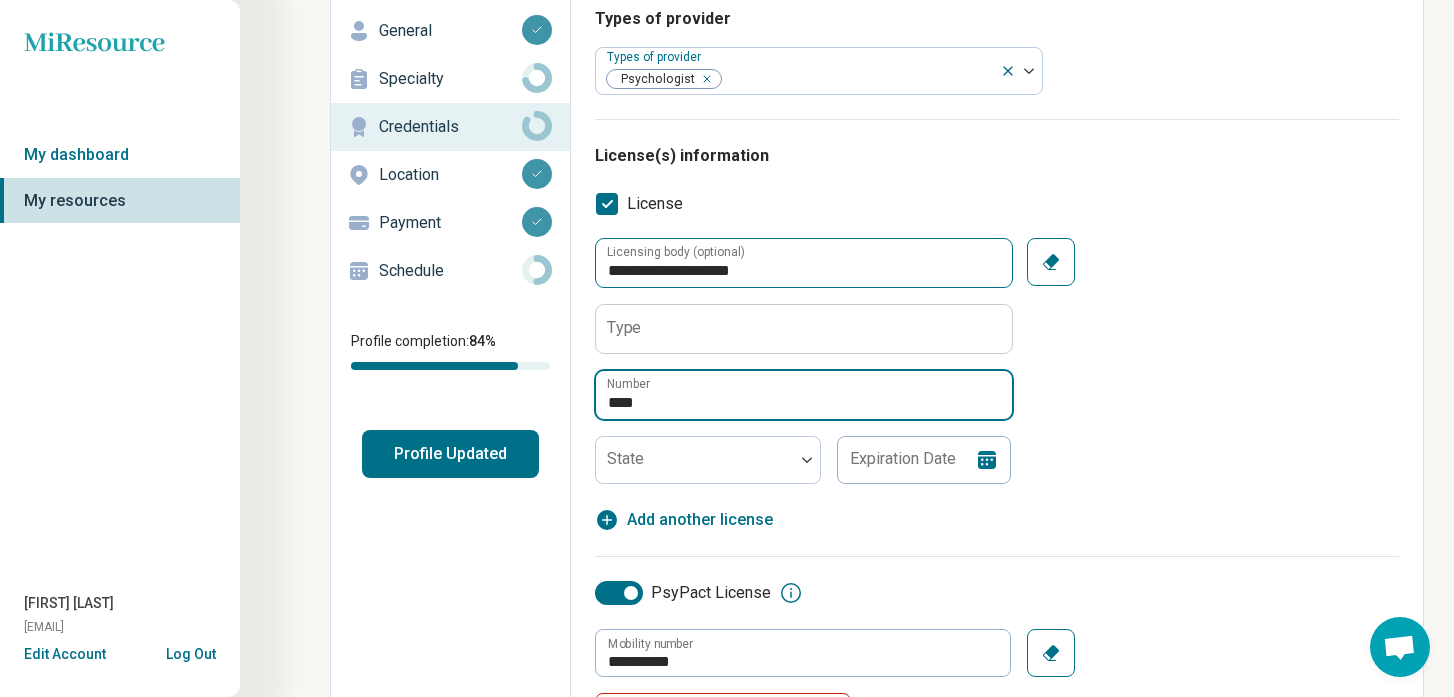 type on "****" 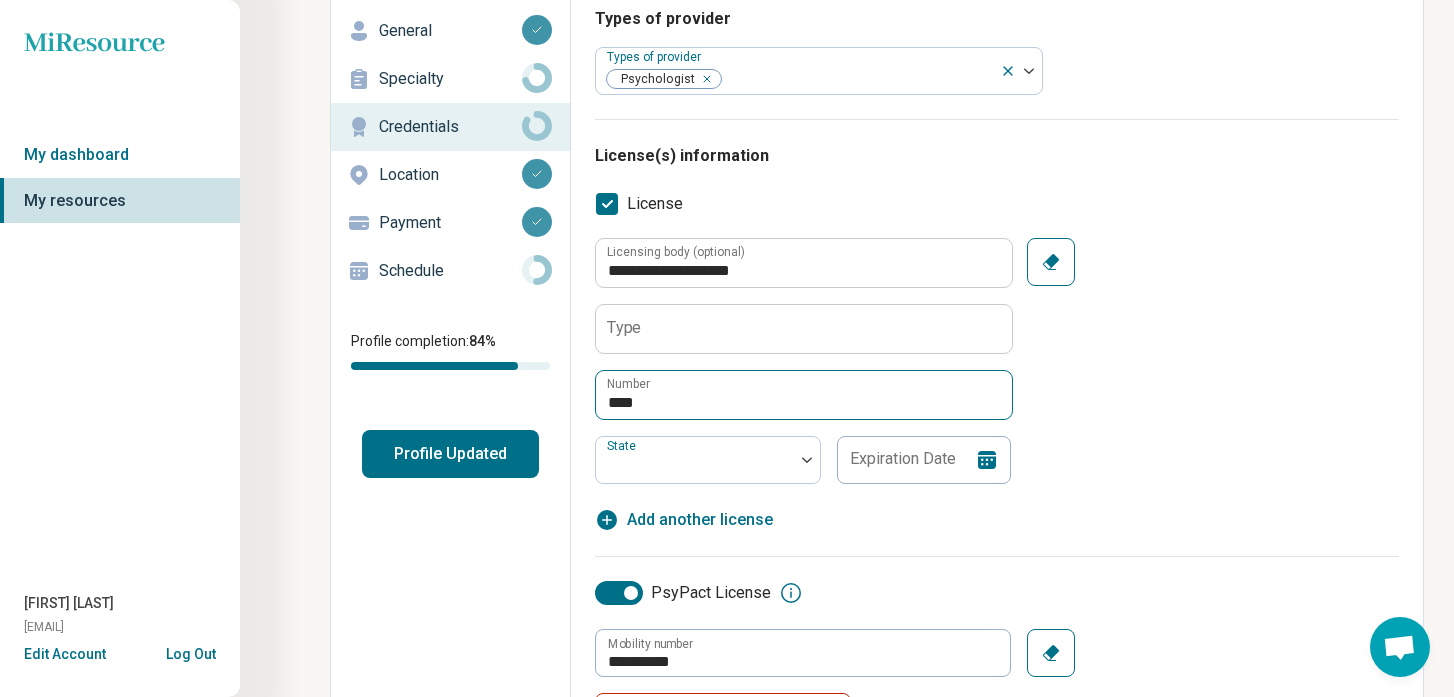 type on "*" 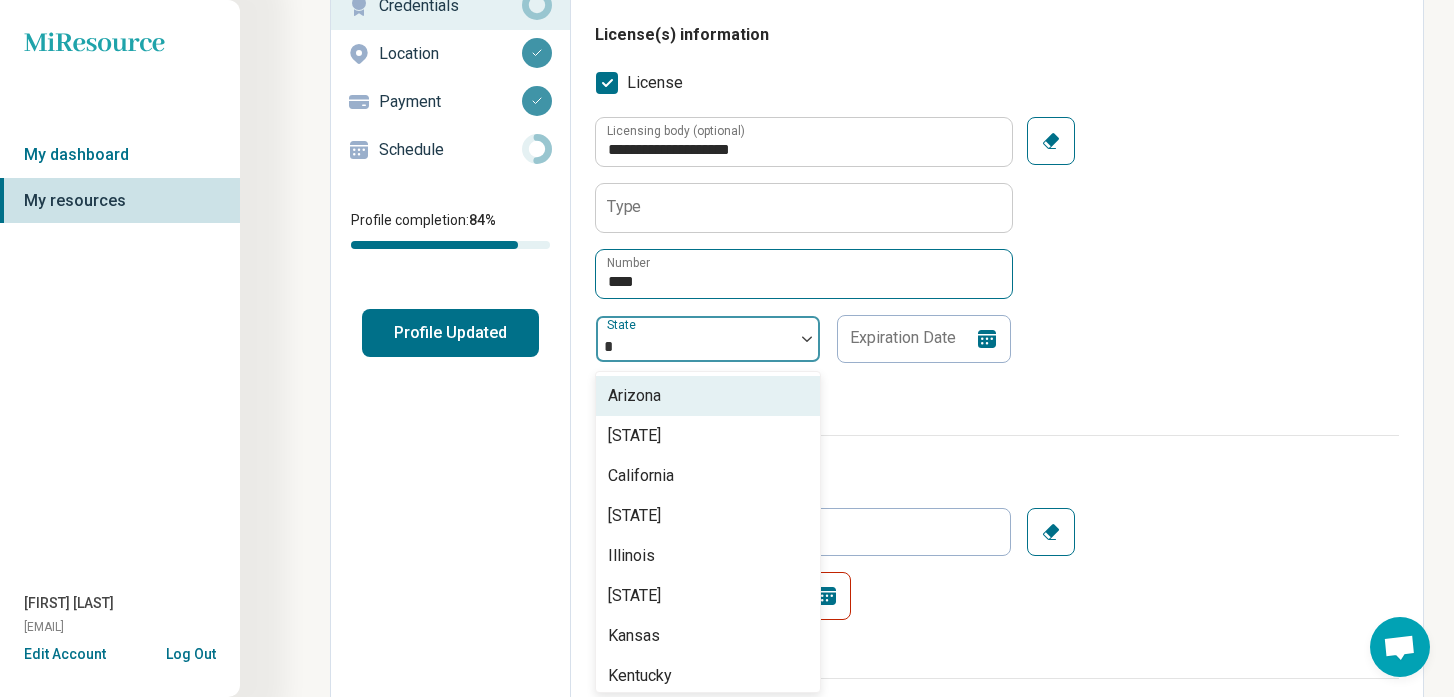 scroll, scrollTop: 238, scrollLeft: 0, axis: vertical 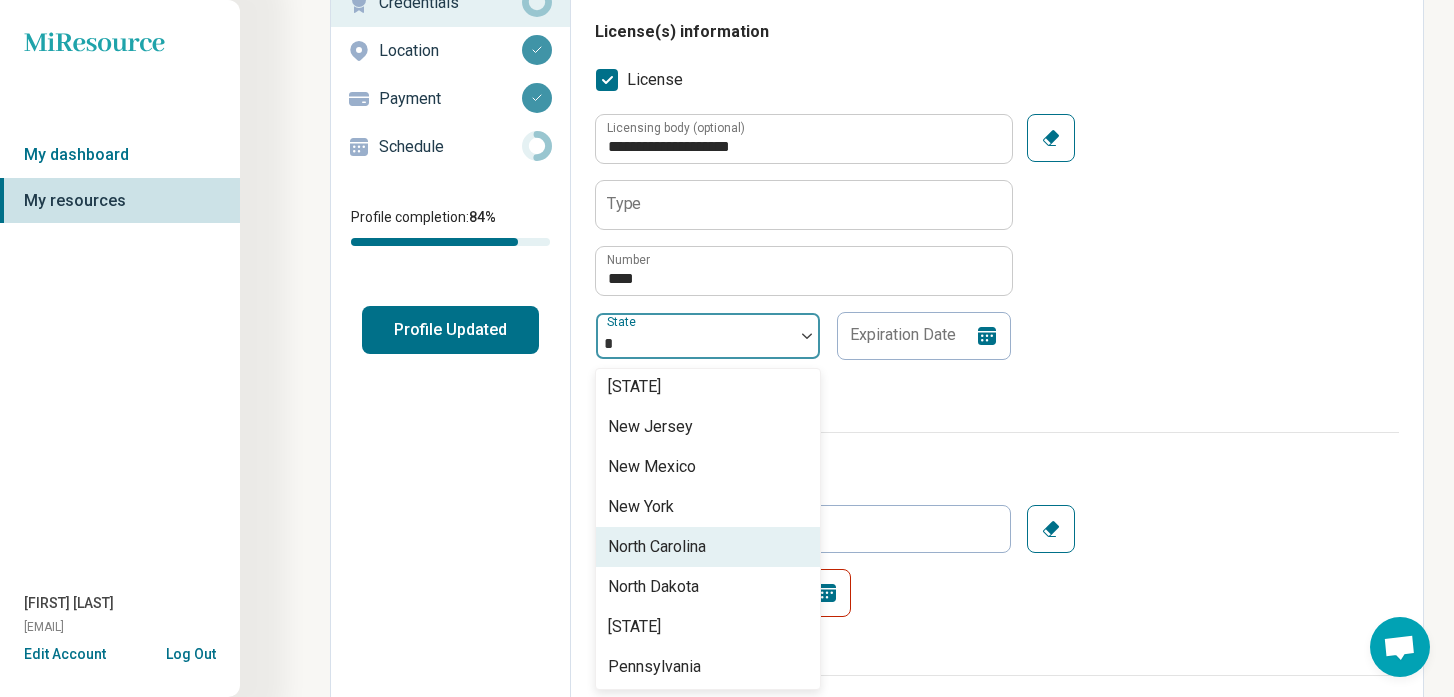 click on "North Carolina" at bounding box center [657, 547] 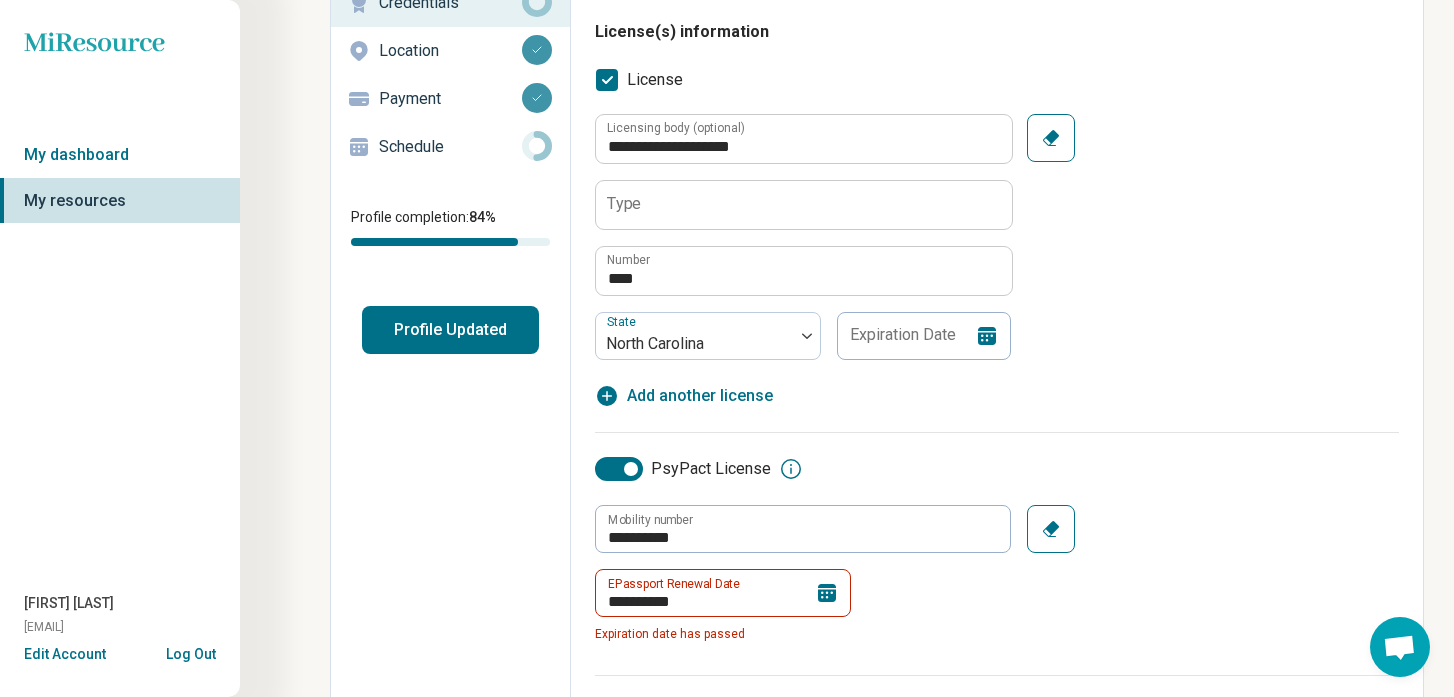 type 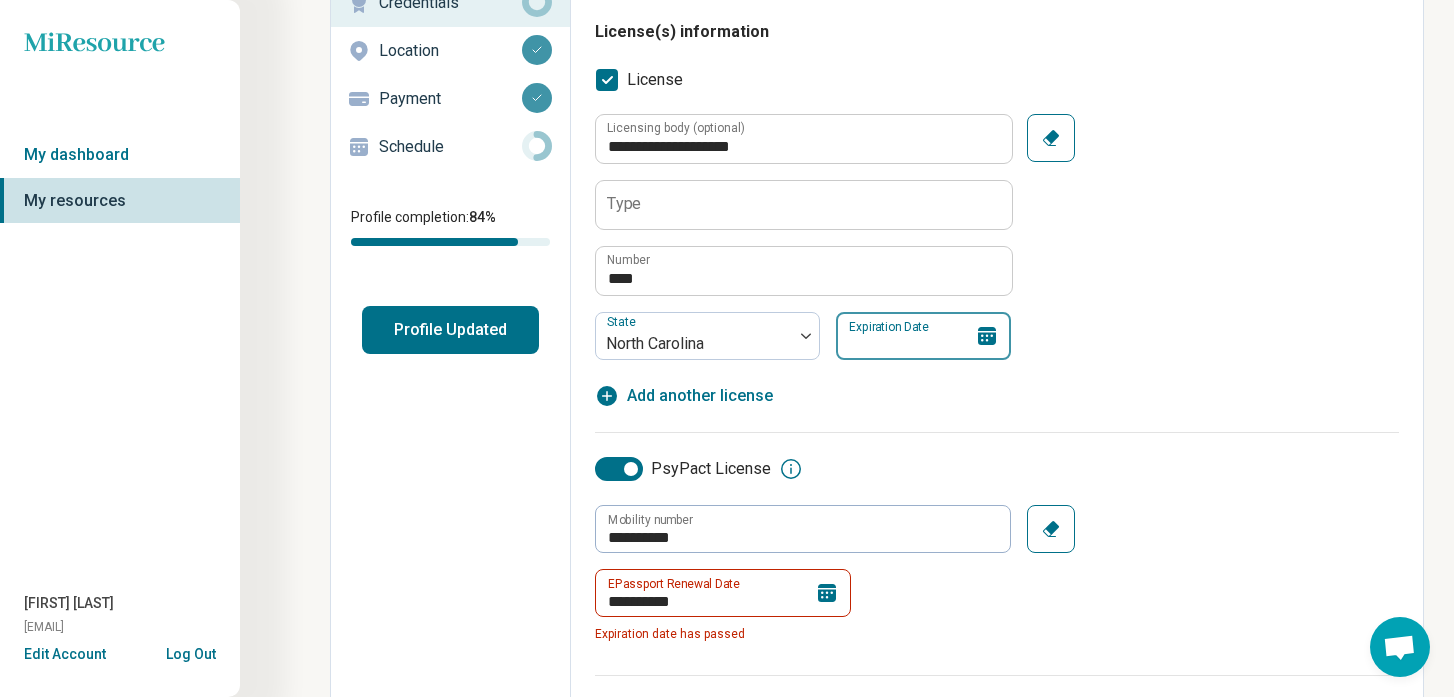 click on "Expiration Date" at bounding box center [923, 336] 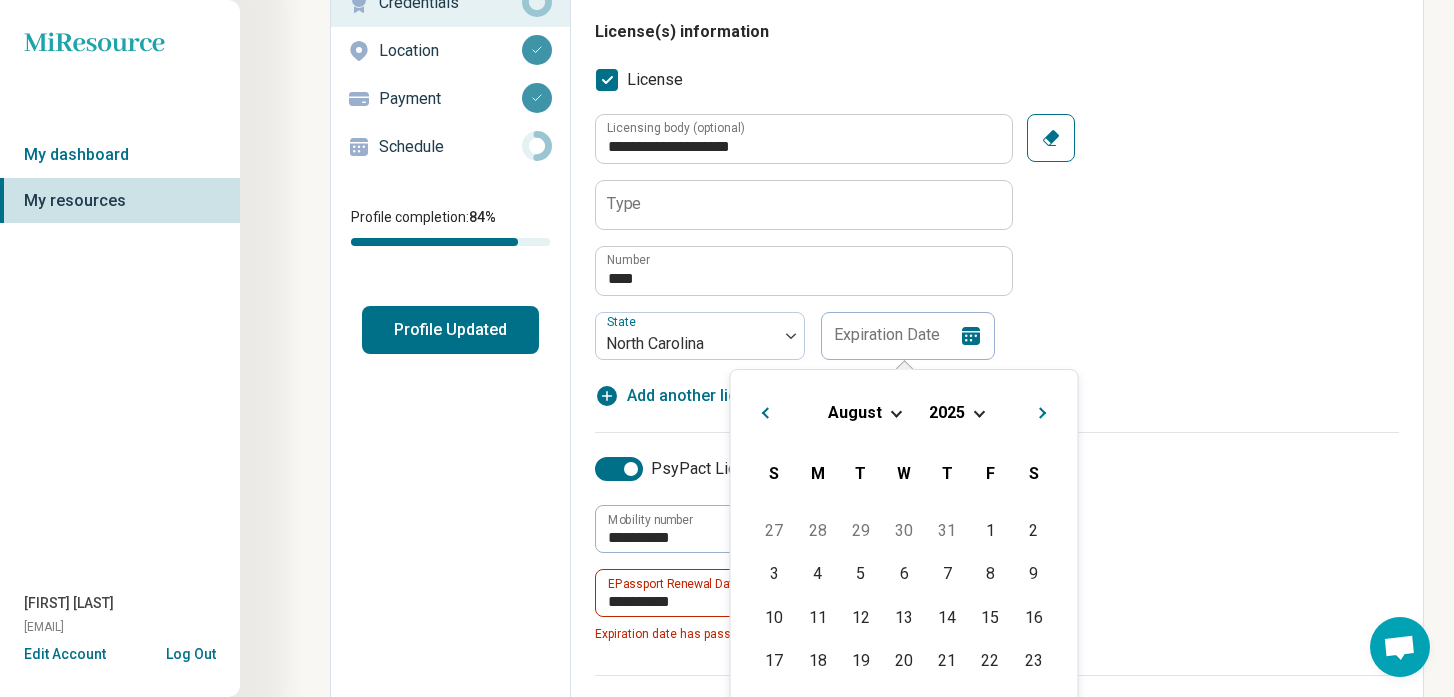 click on "Next Month" at bounding box center [1044, 415] 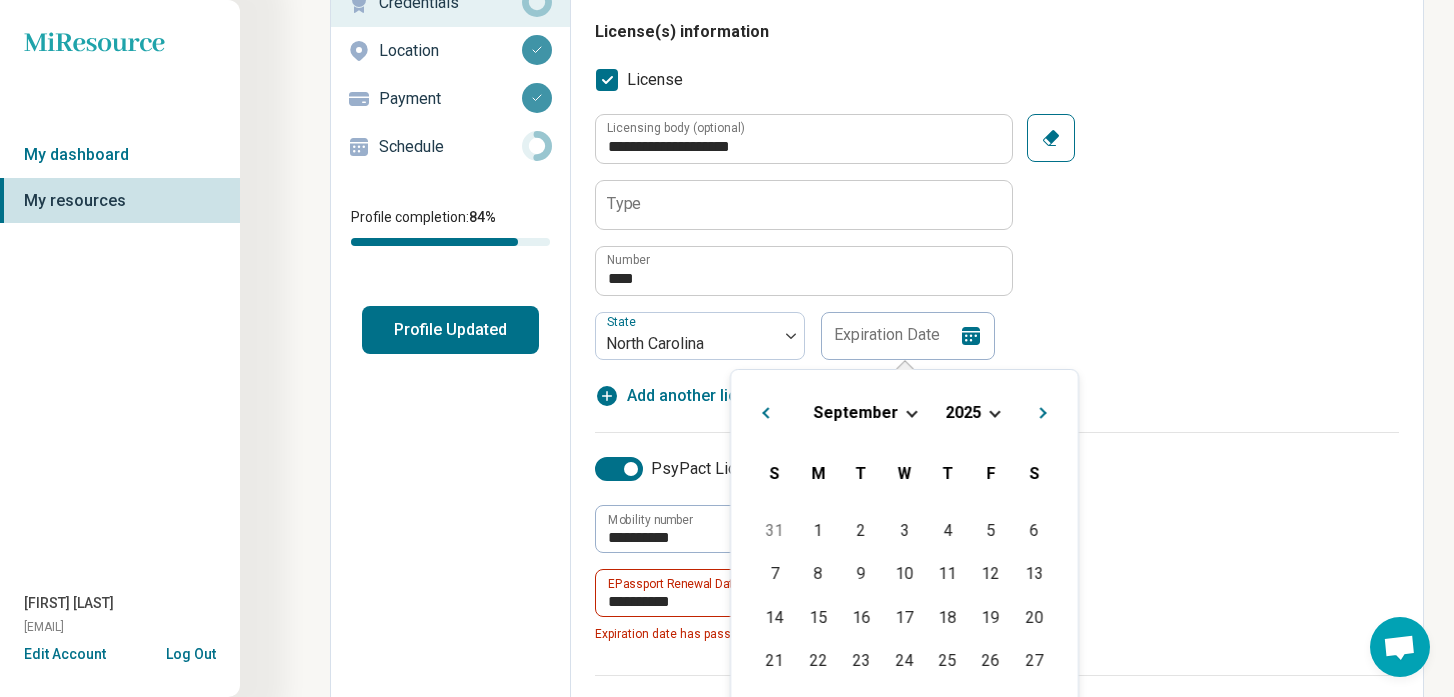 click on "Next Month" at bounding box center [1044, 415] 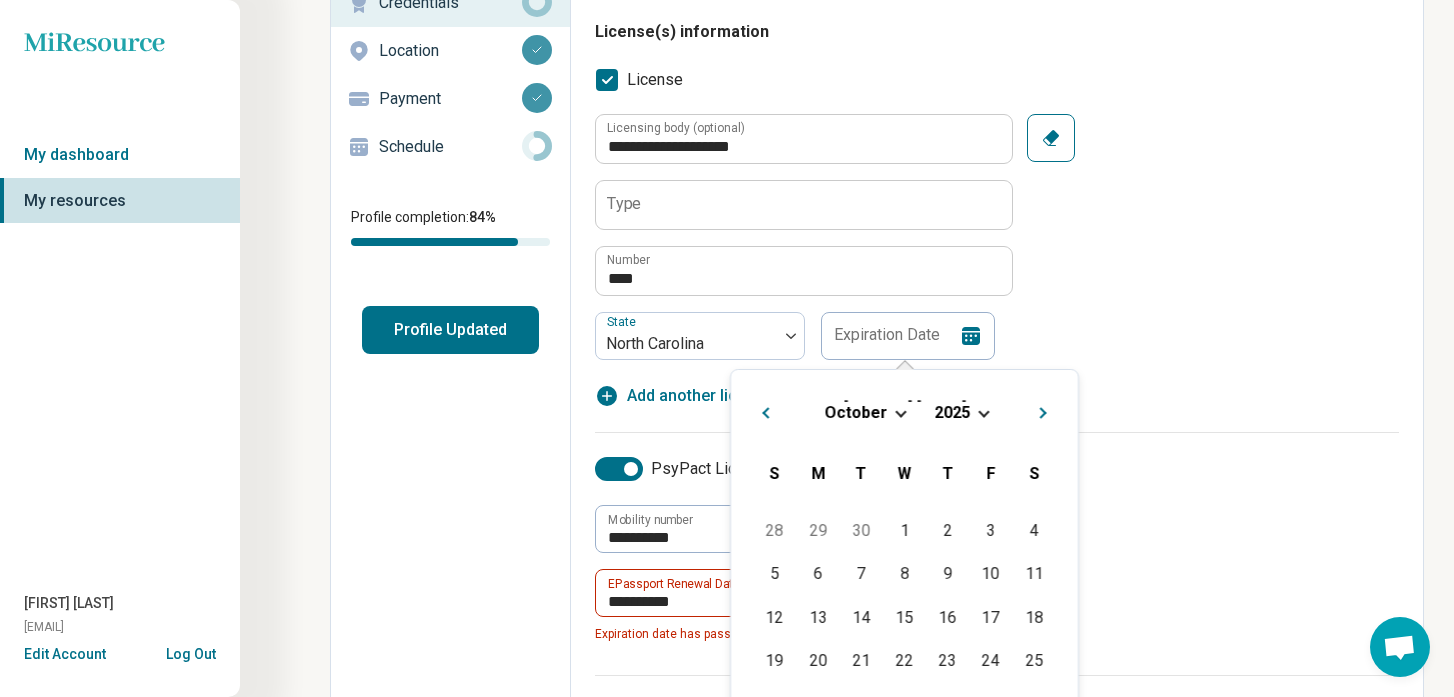click on "Next Month" at bounding box center [1044, 415] 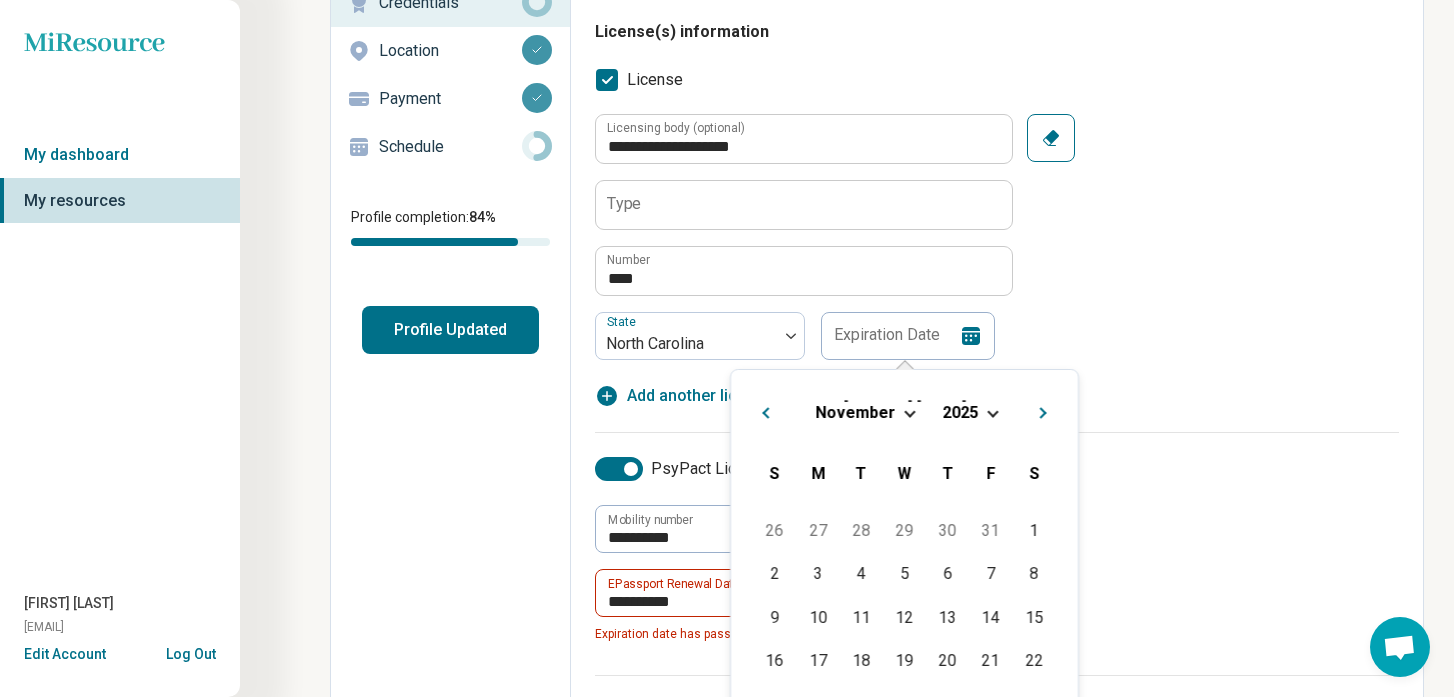 click on "Next Month" at bounding box center (1044, 415) 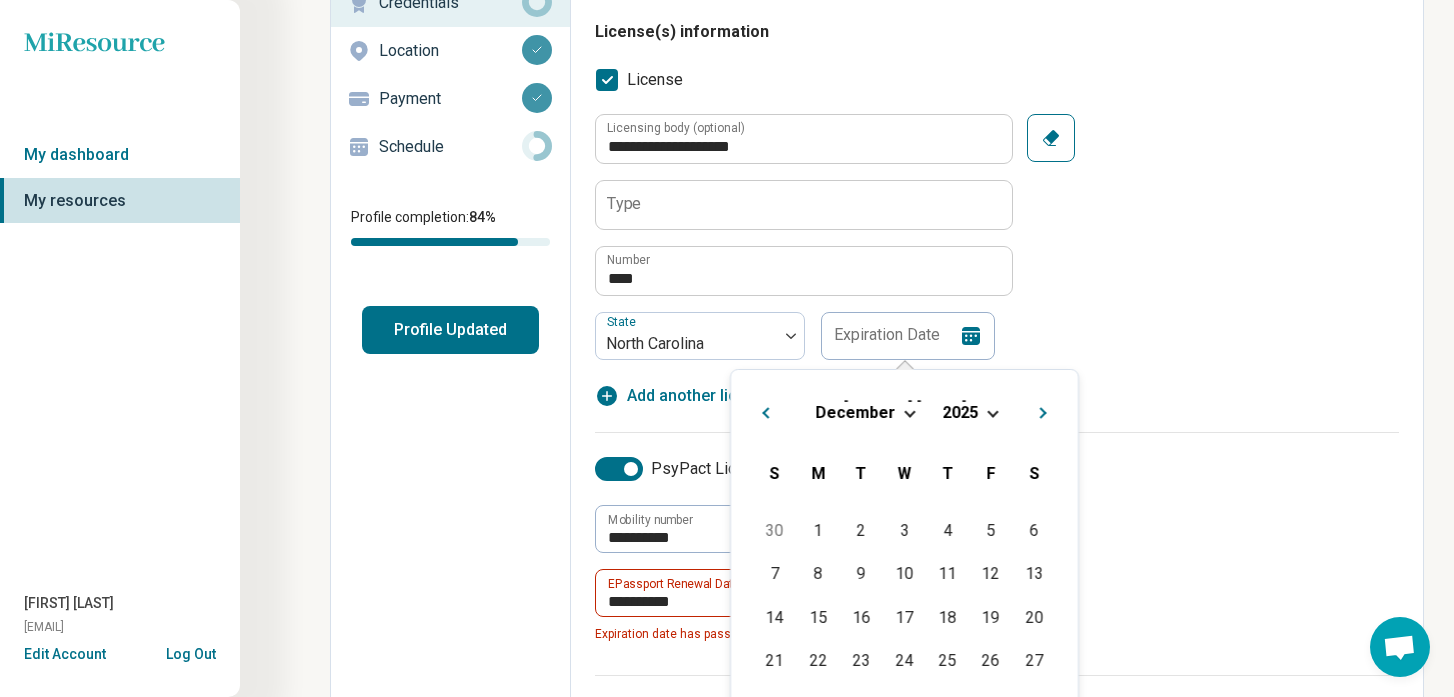 click on "Next Month" at bounding box center [1044, 415] 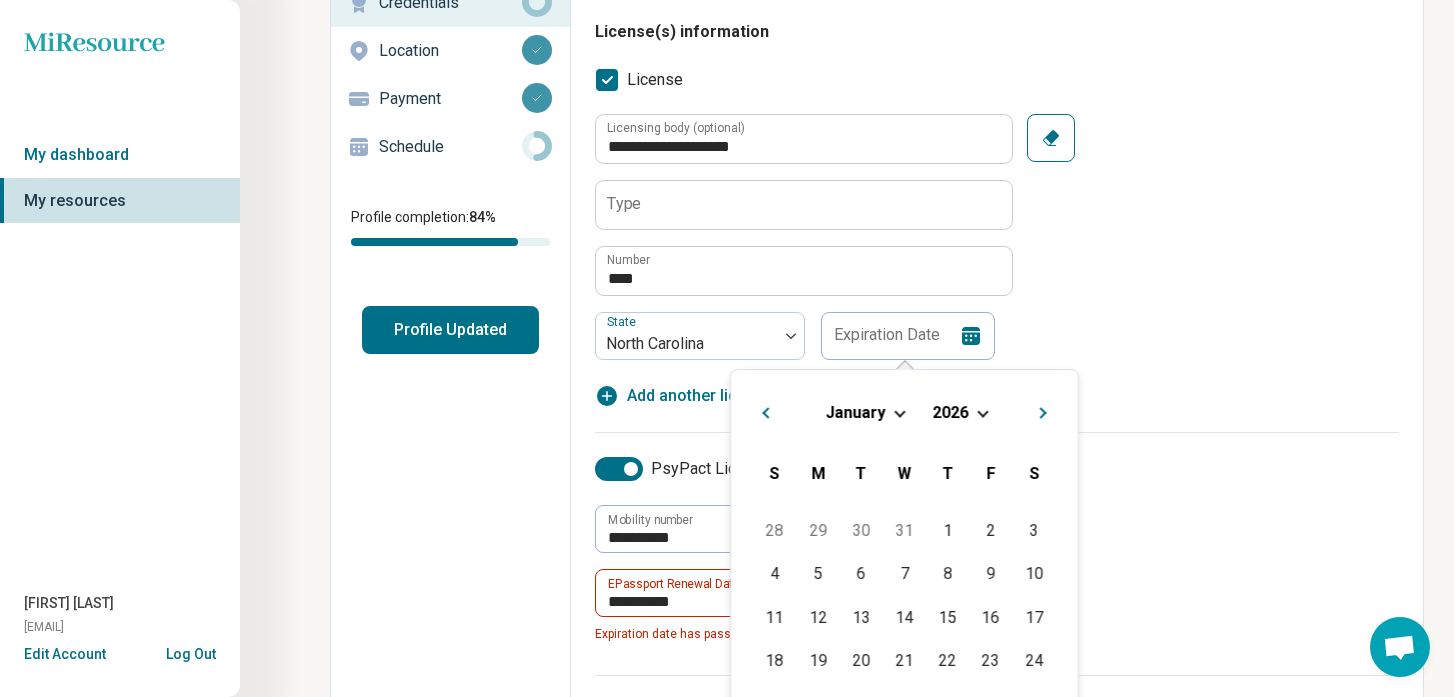click on "Next Month" at bounding box center (1044, 415) 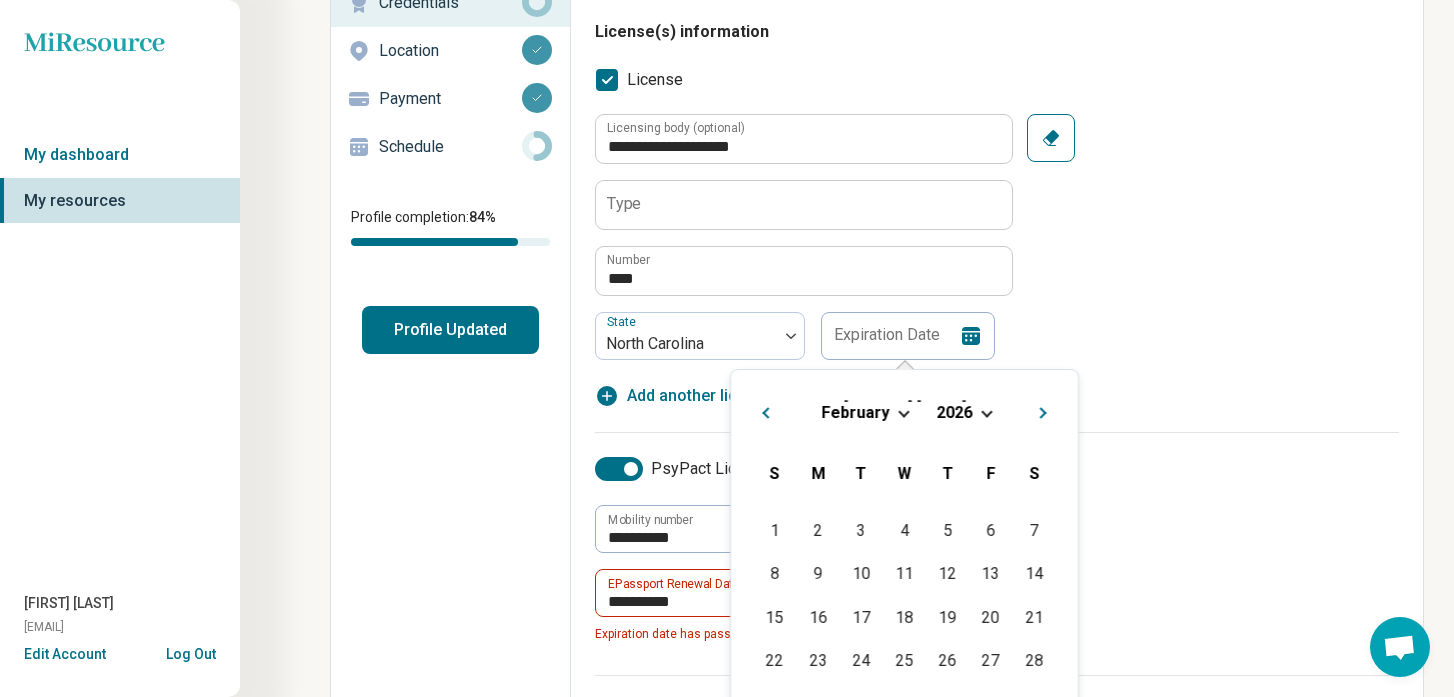 click on "Next Month" at bounding box center [1044, 415] 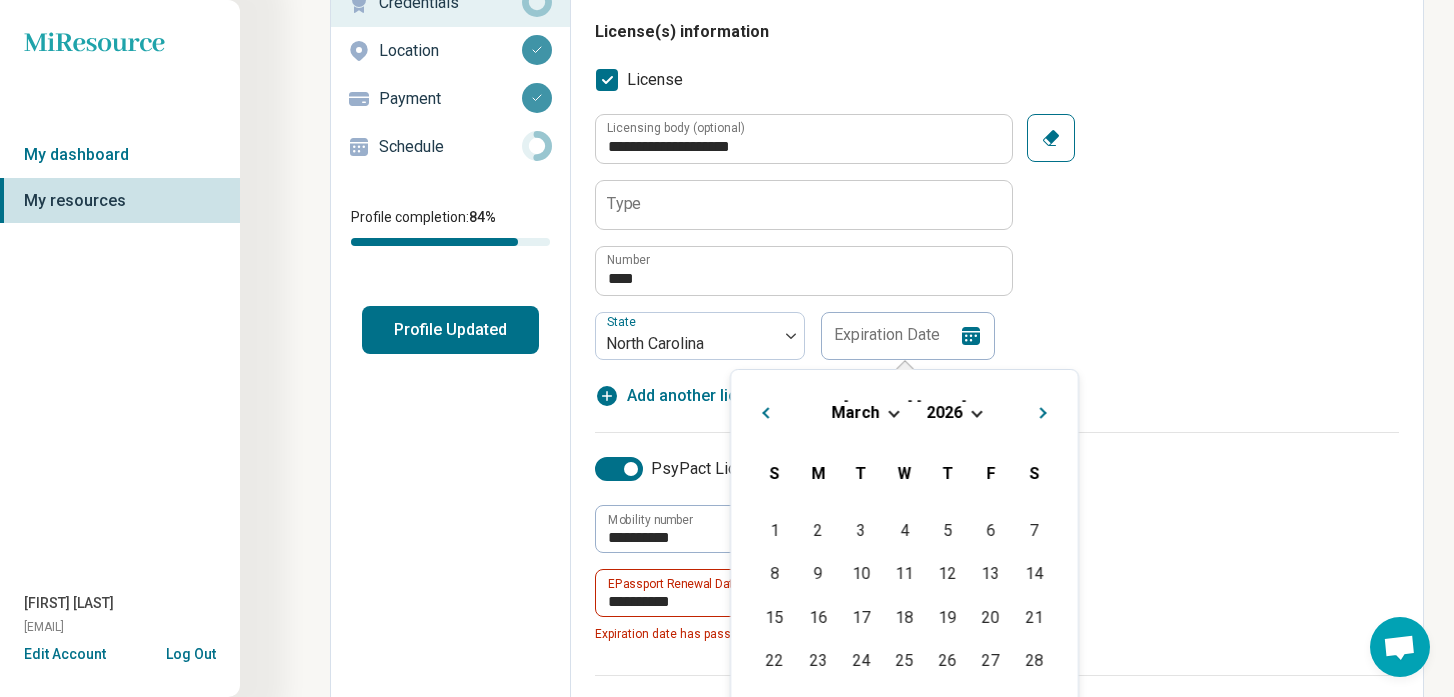 click on "Next Month" at bounding box center (1044, 415) 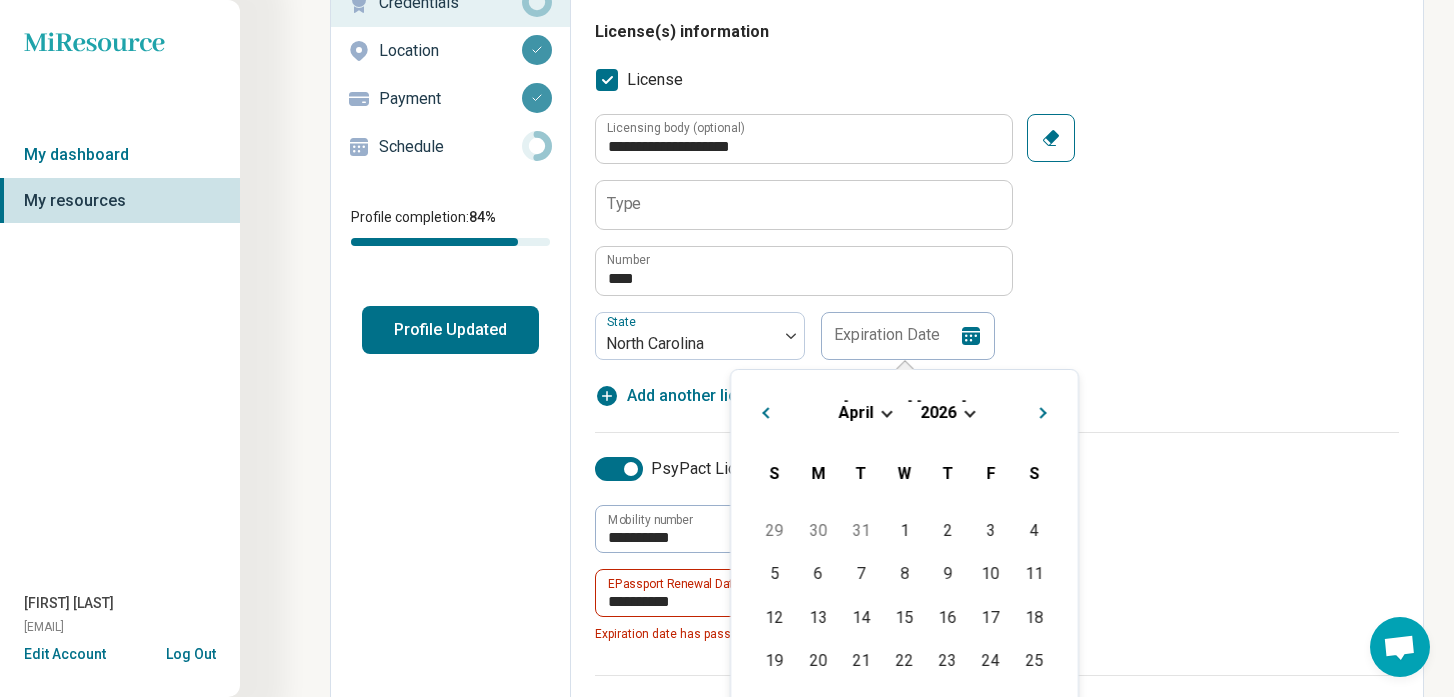 click on "Next Month" at bounding box center [1044, 415] 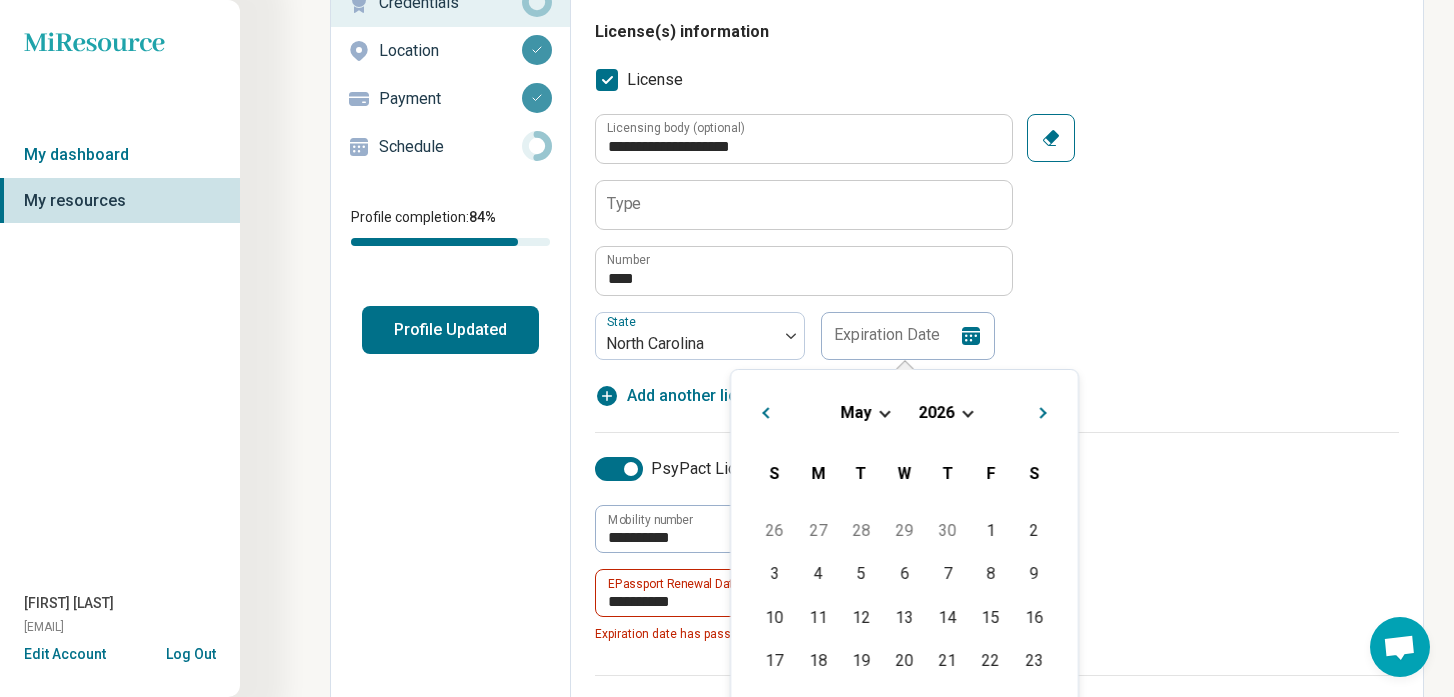 click on "Next Month" at bounding box center [1044, 415] 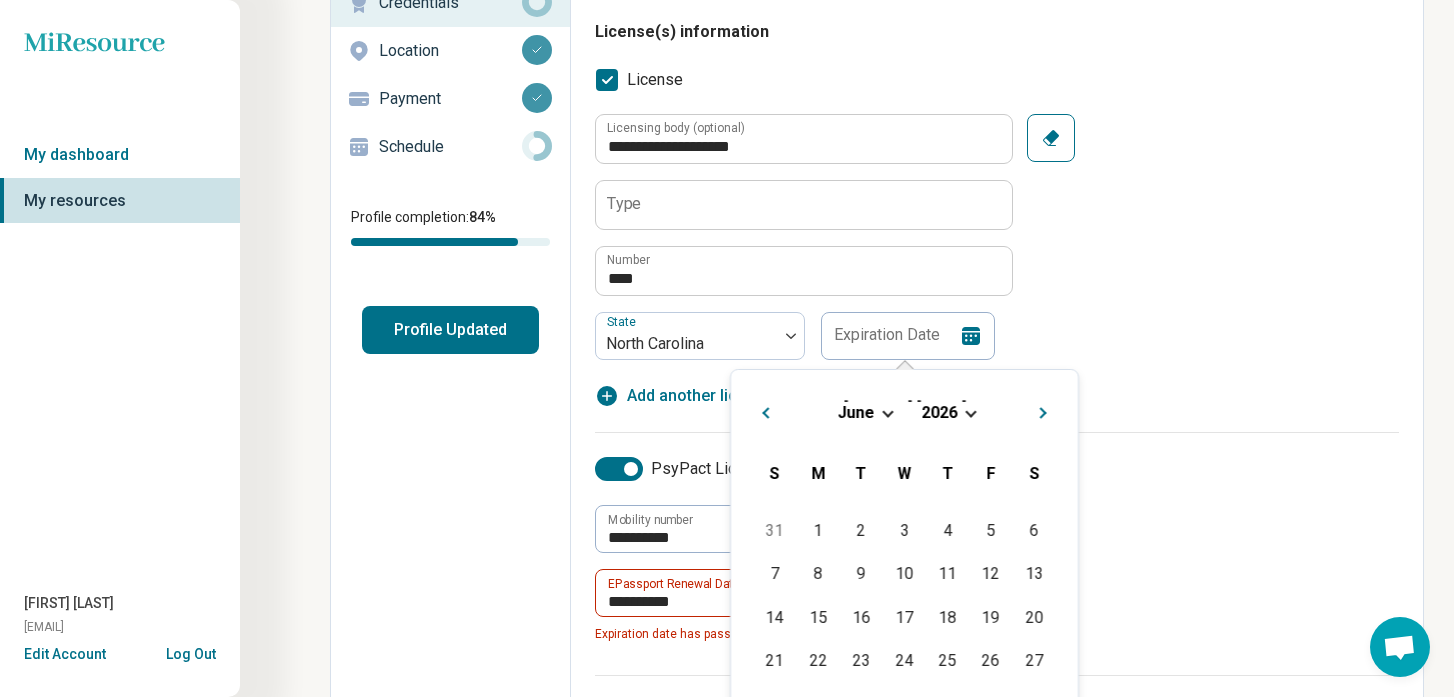 click on "Next Month" at bounding box center [1044, 415] 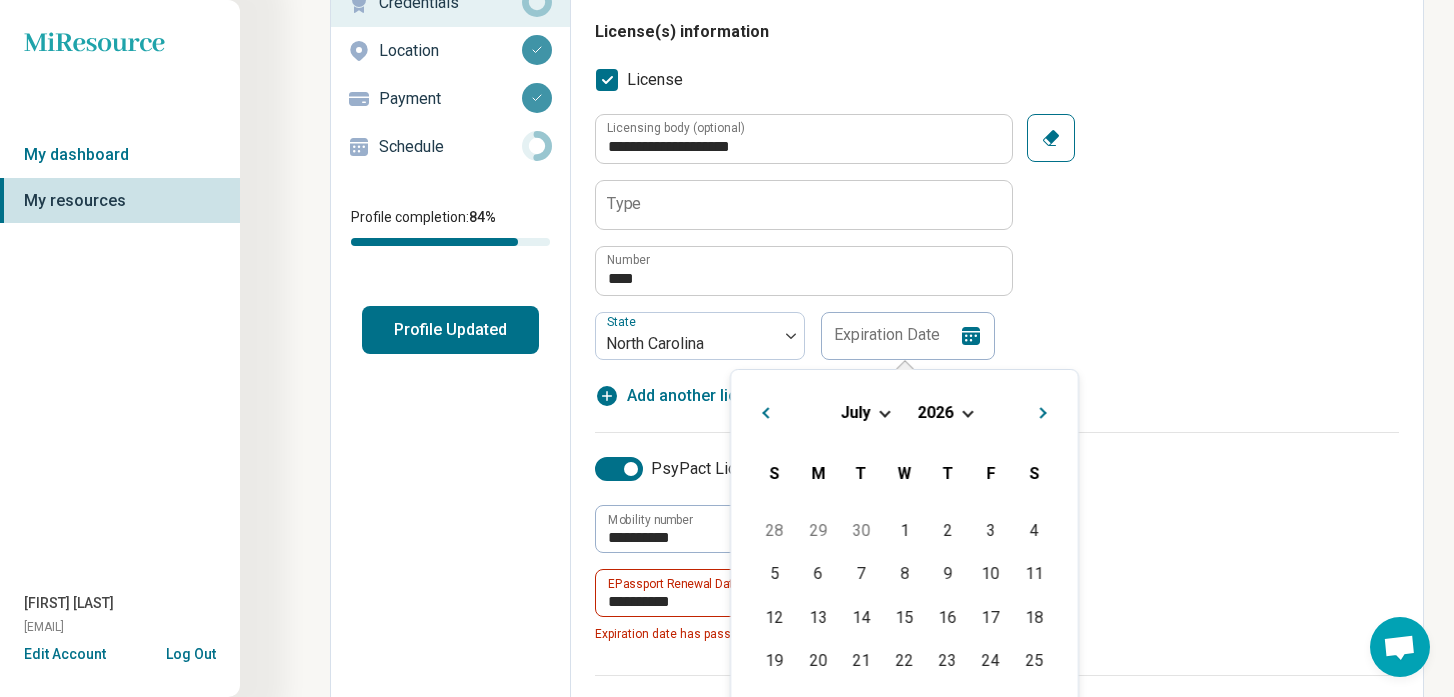 click on "Next Month" at bounding box center [1044, 415] 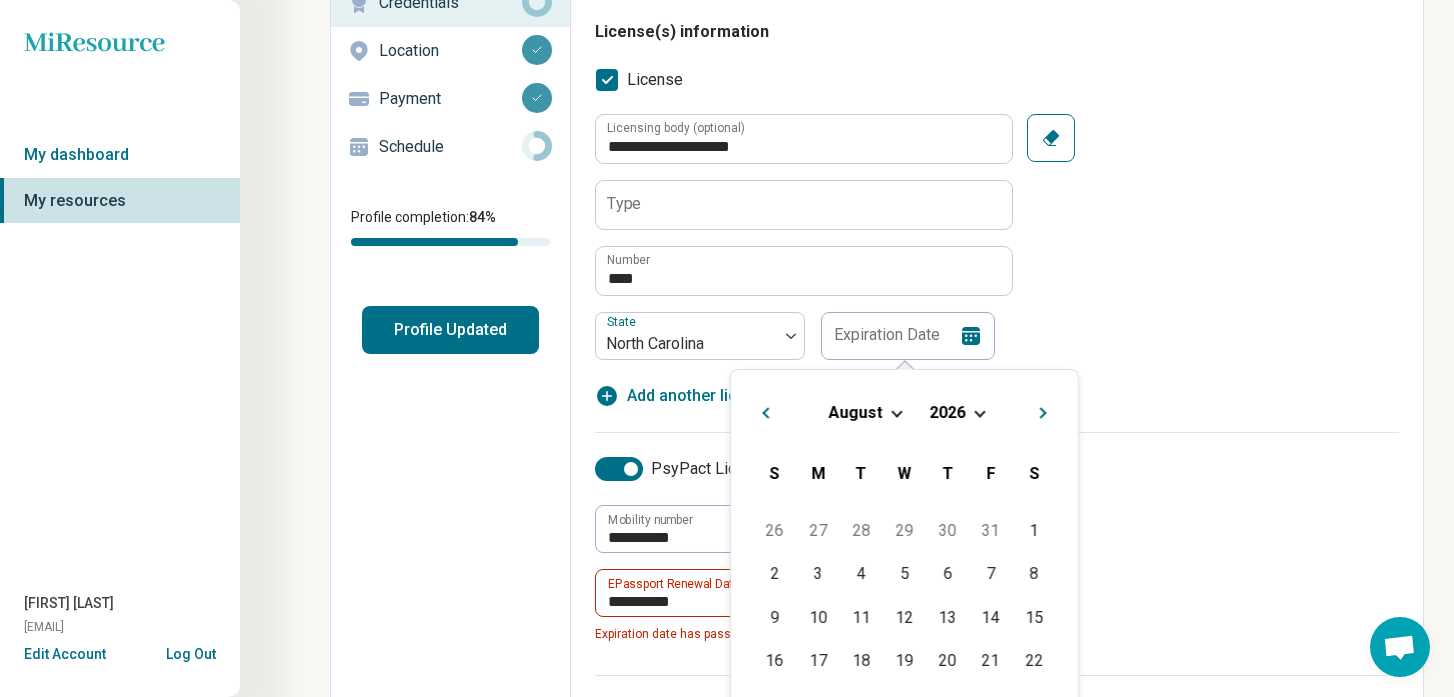 click on "Next Month" at bounding box center (1044, 415) 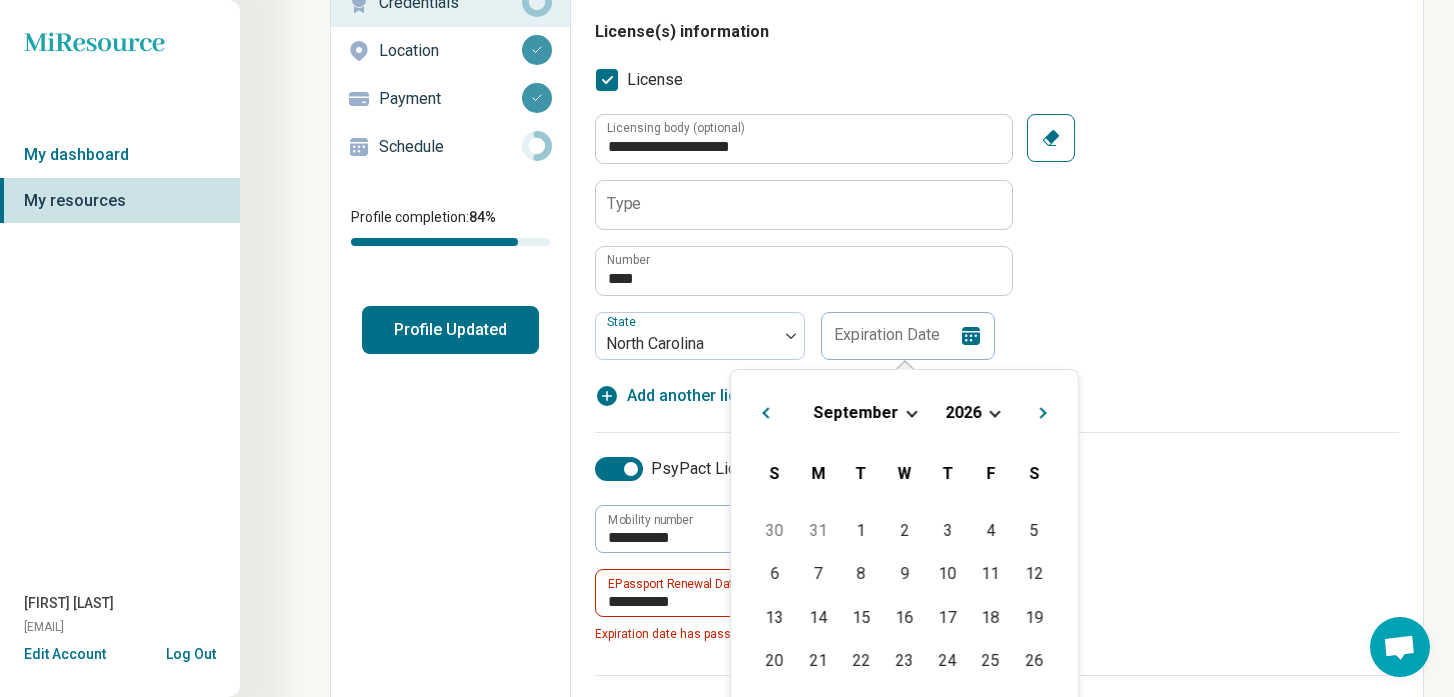 click on "Next Month" at bounding box center [1044, 415] 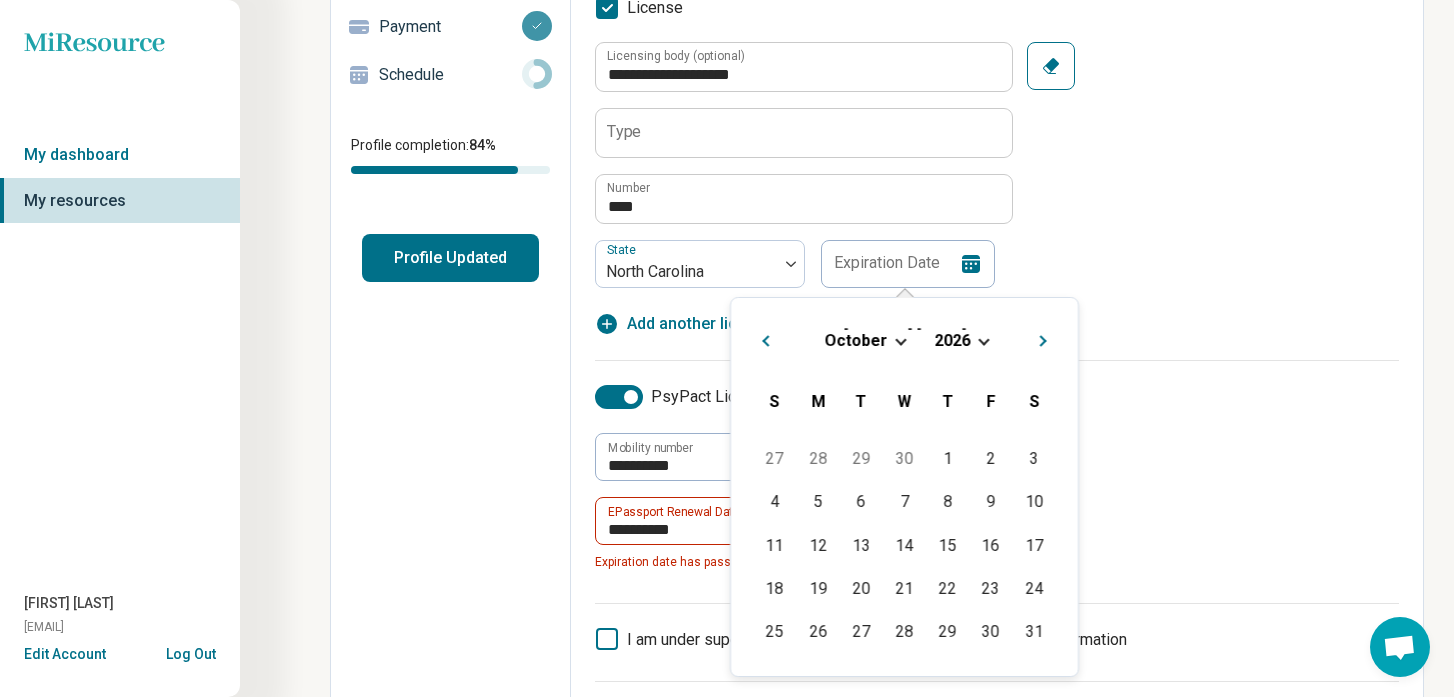 scroll, scrollTop: 350, scrollLeft: 0, axis: vertical 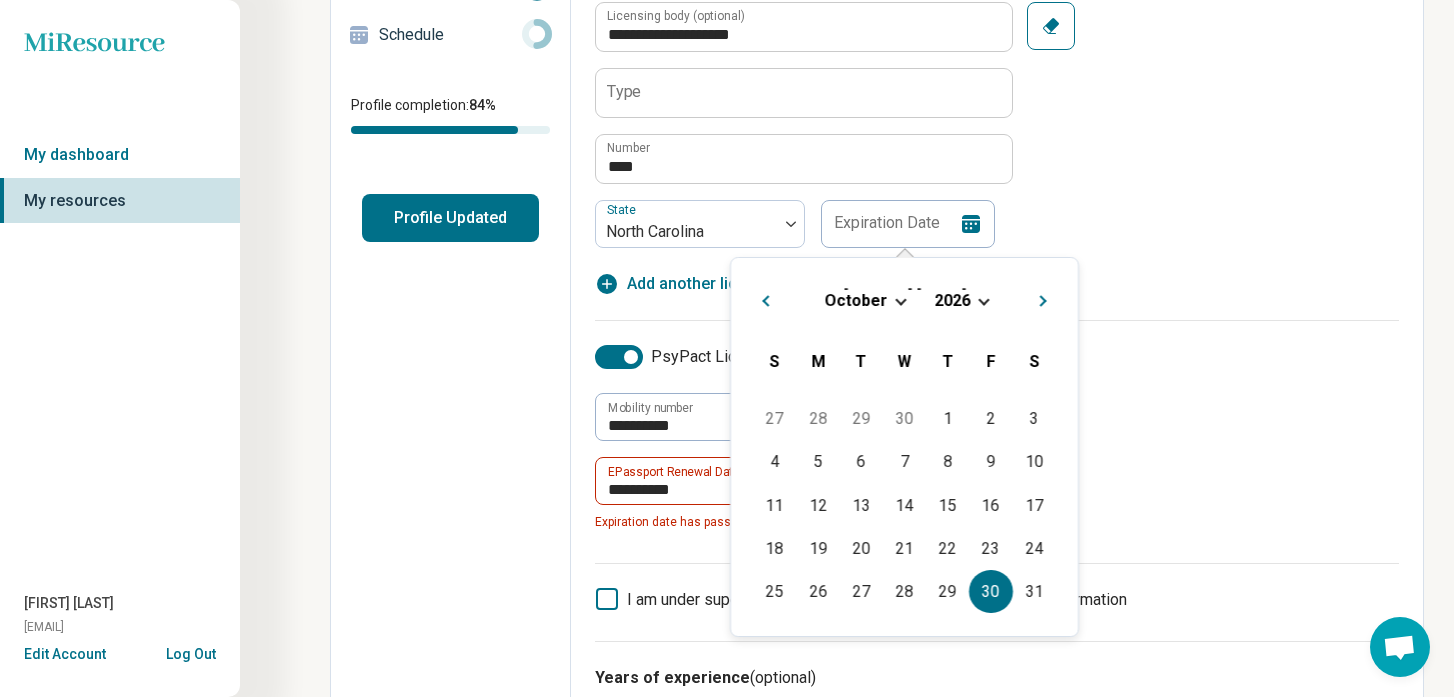 click on "30" at bounding box center [990, 591] 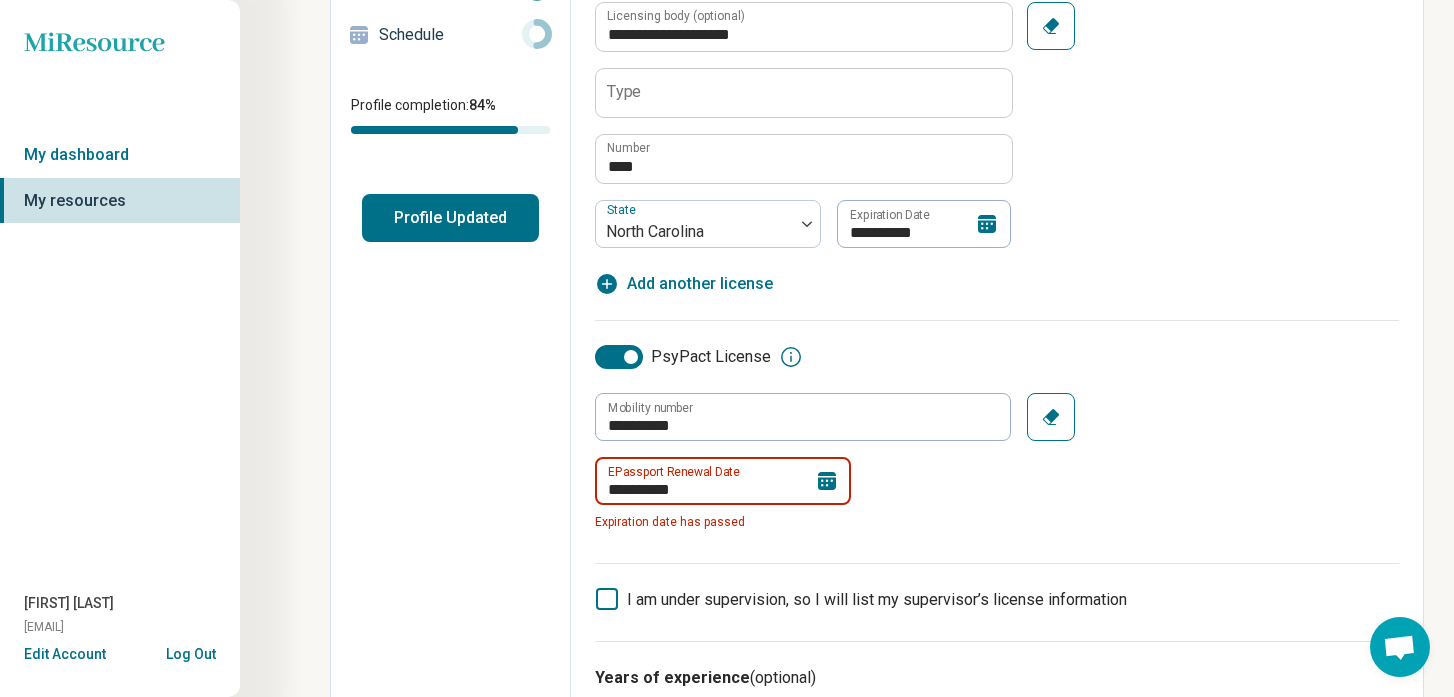 click on "**********" at bounding box center [723, 481] 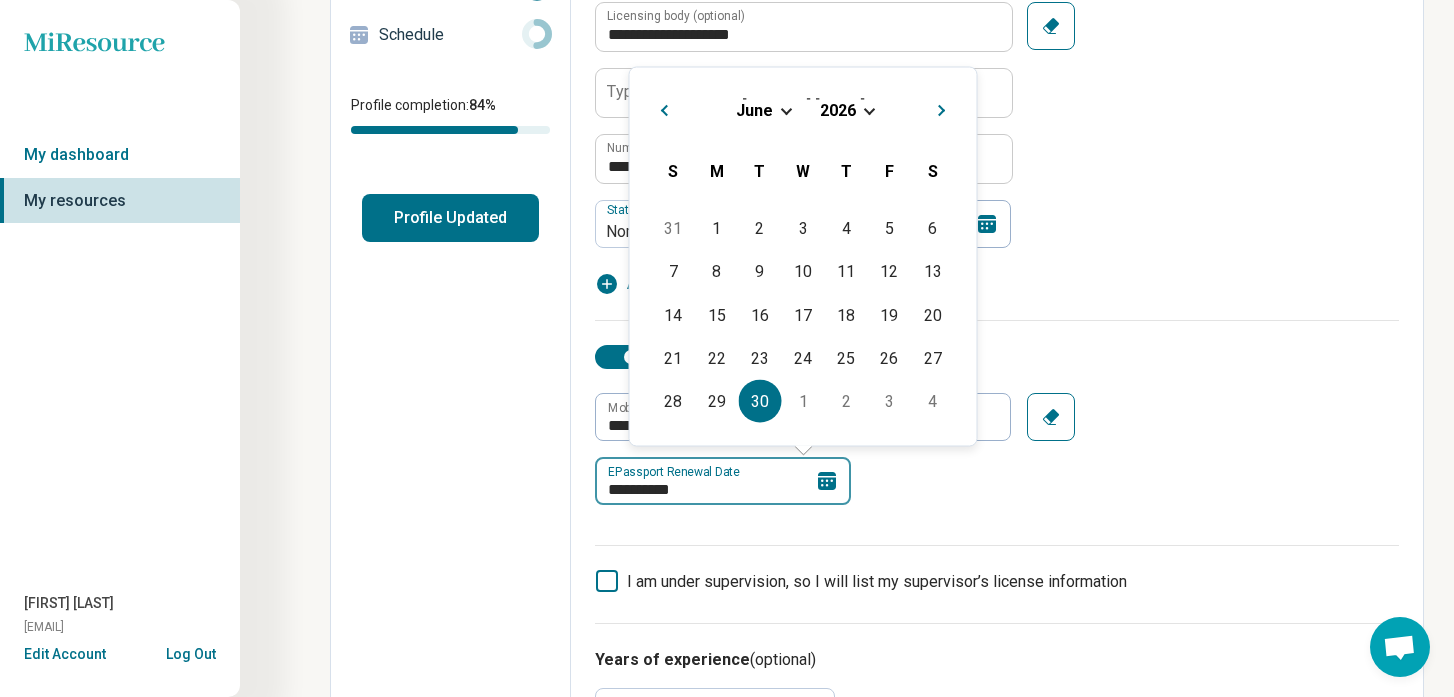 type on "**********" 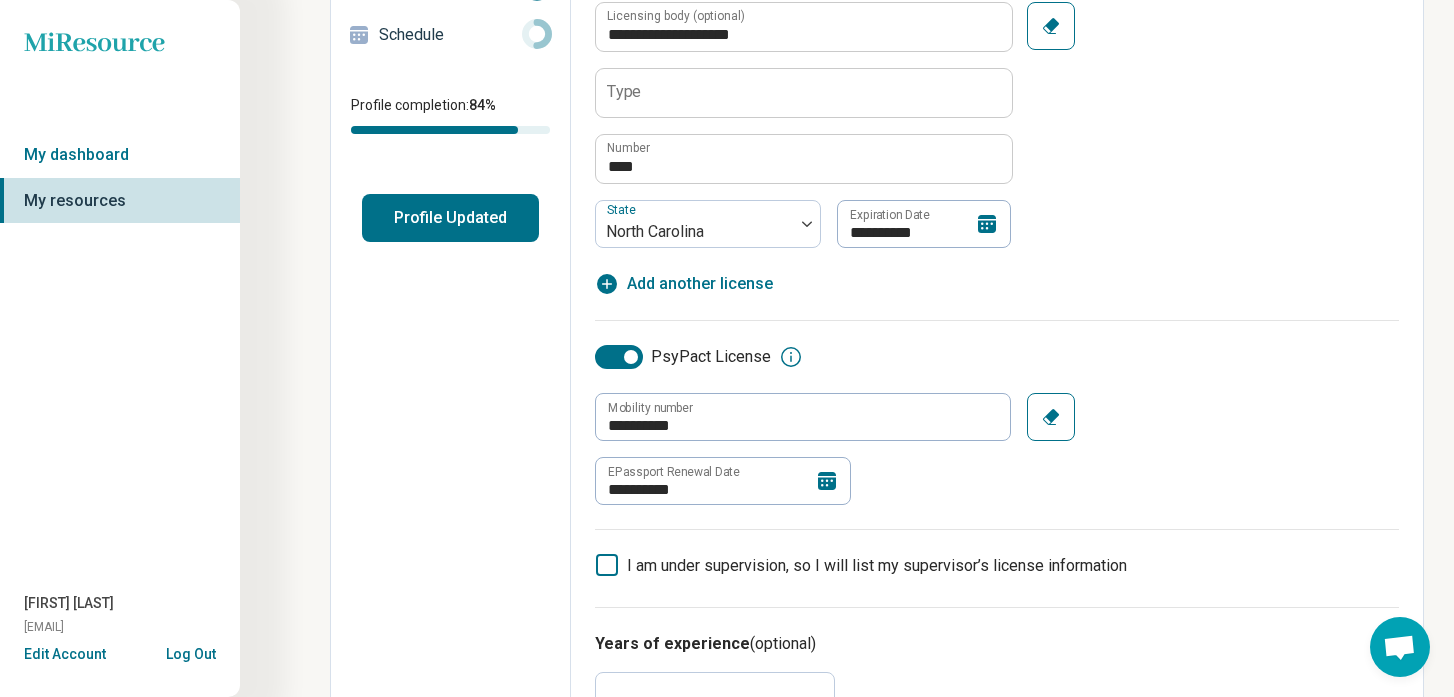 click on "**********" at bounding box center (997, 424) 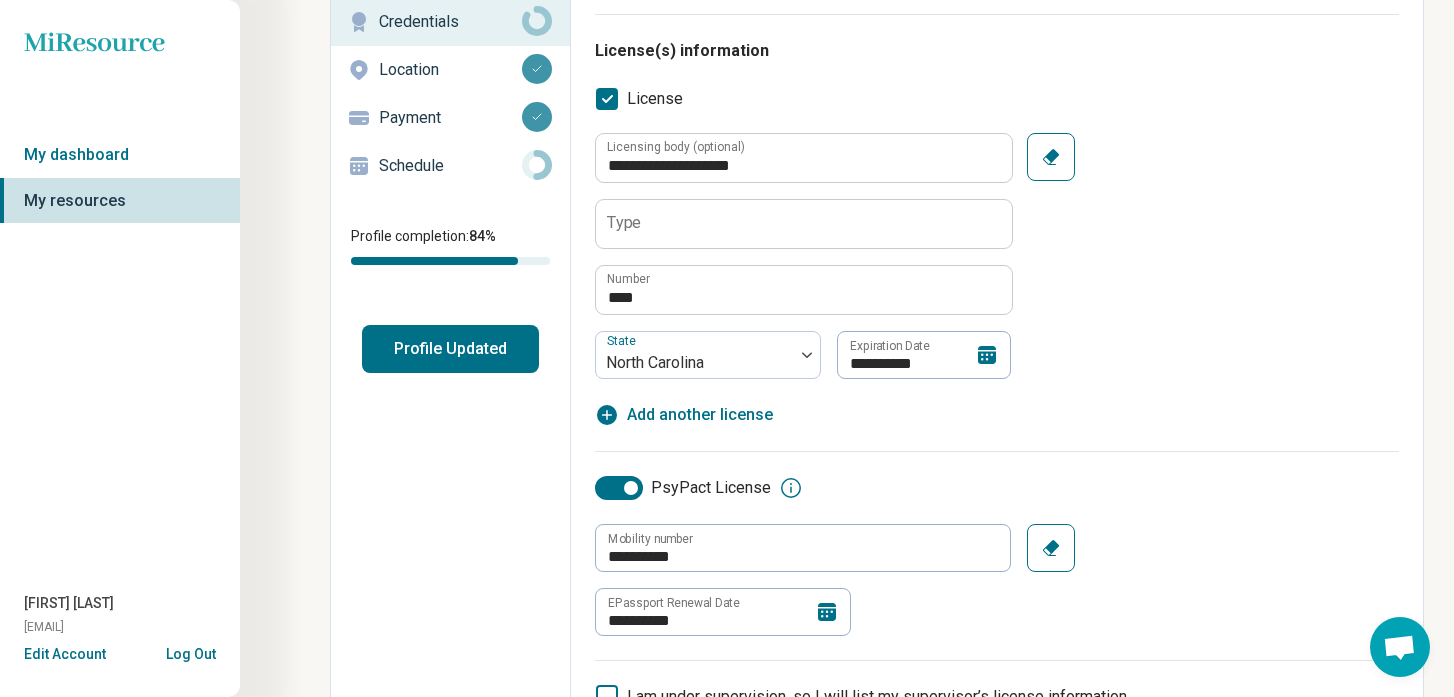 scroll, scrollTop: 0, scrollLeft: 0, axis: both 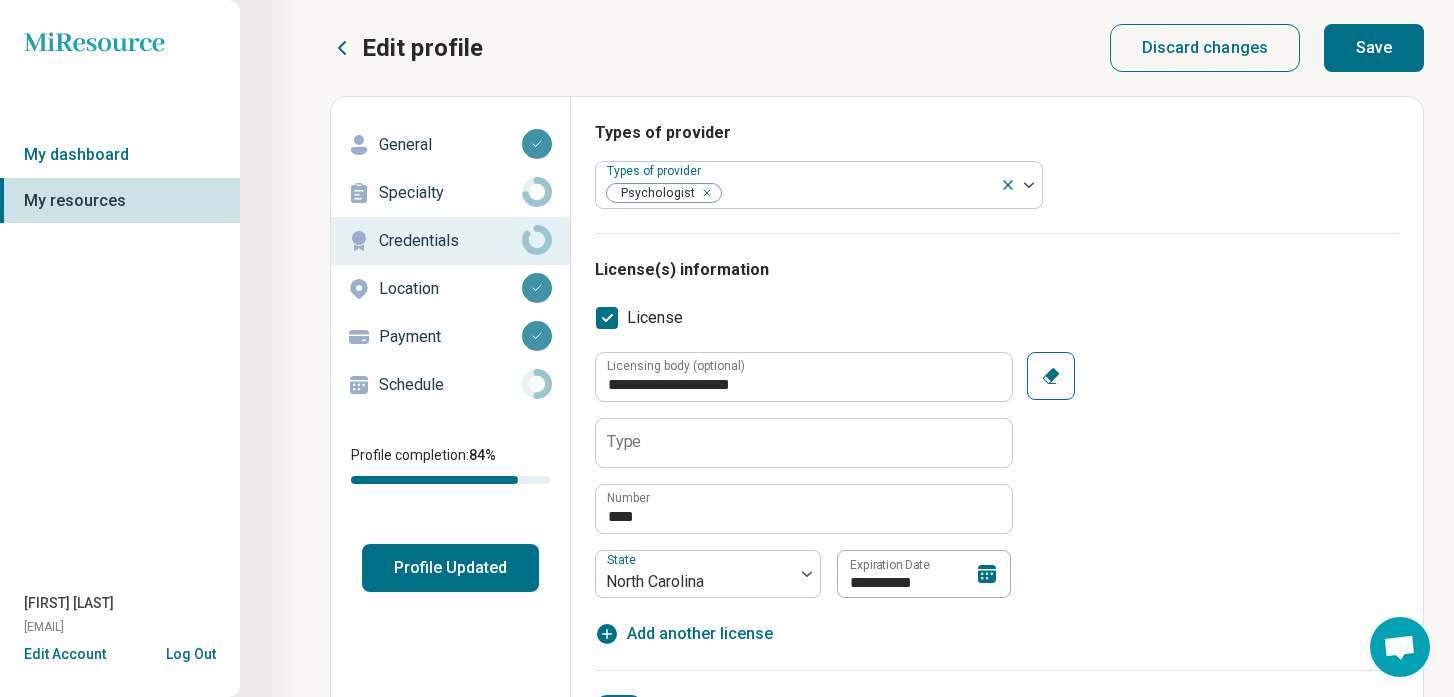 click on "Save" at bounding box center [1374, 48] 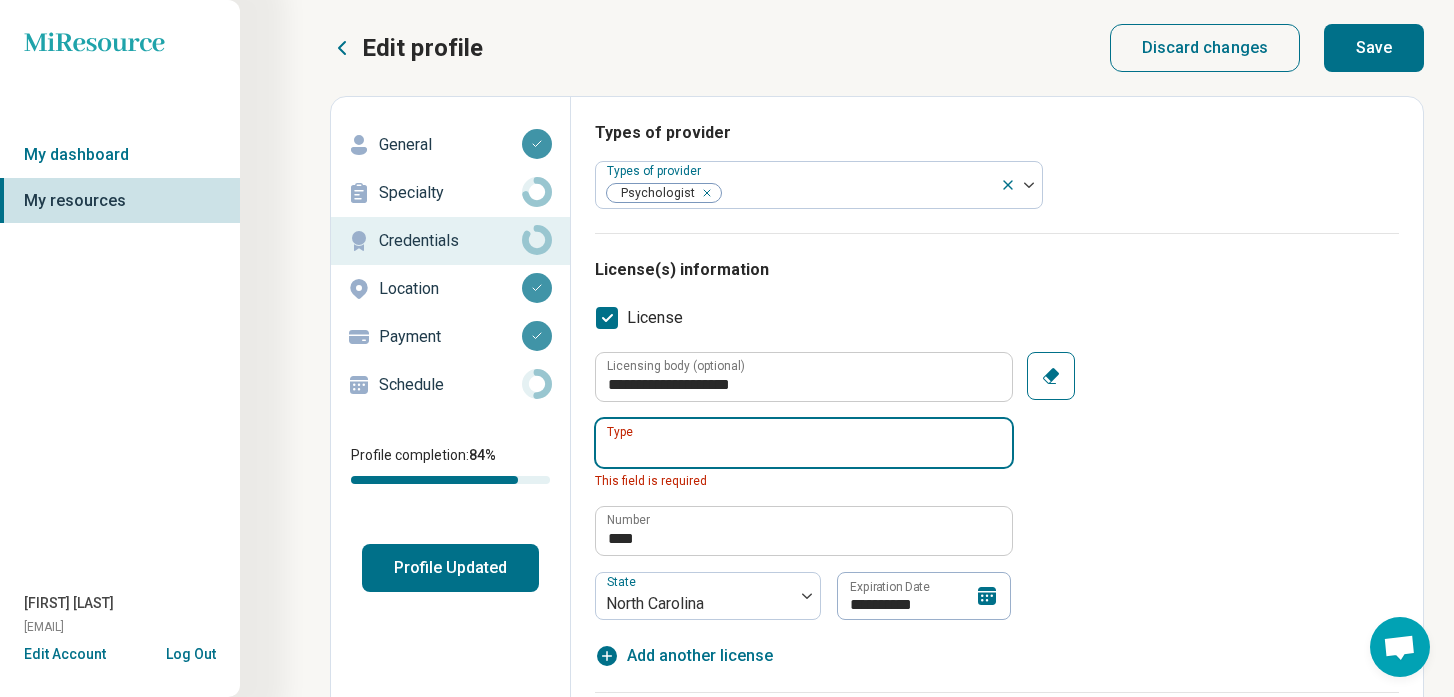click on "Type" at bounding box center (804, 443) 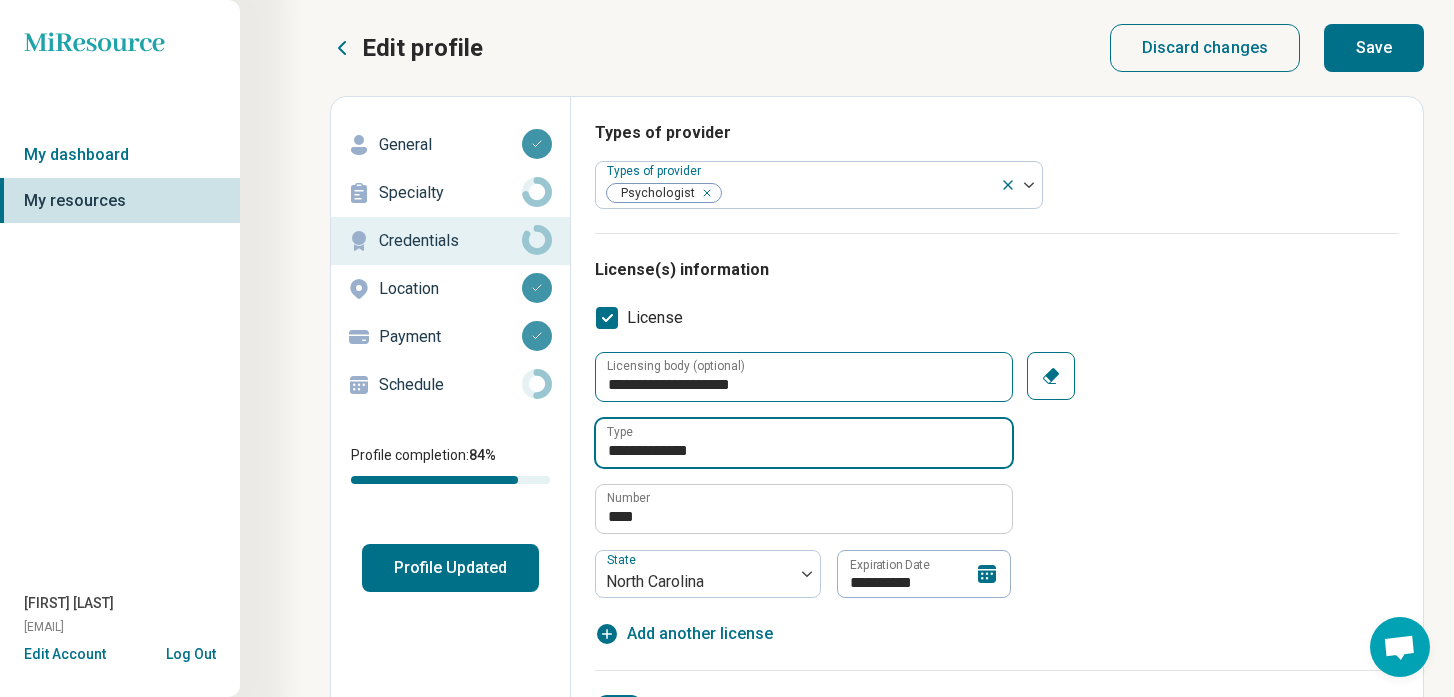 type on "**********" 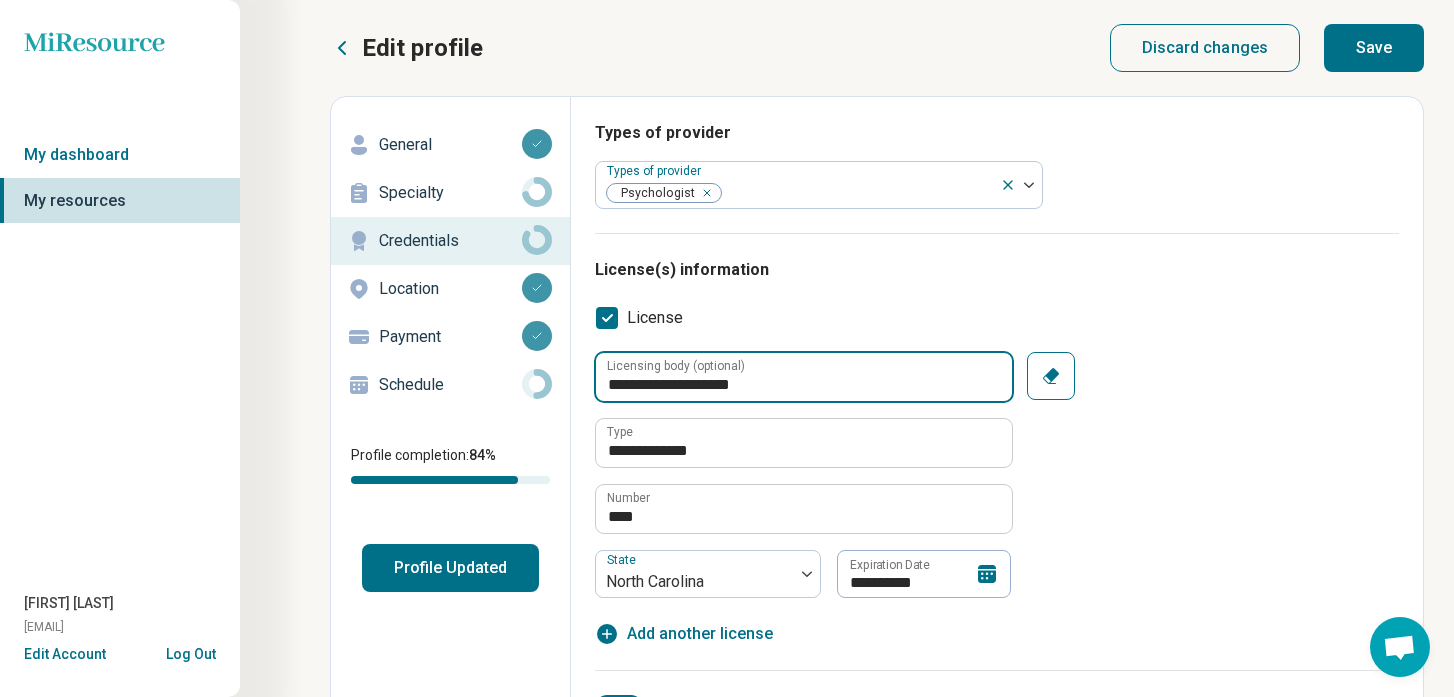 click on "**********" at bounding box center [804, 377] 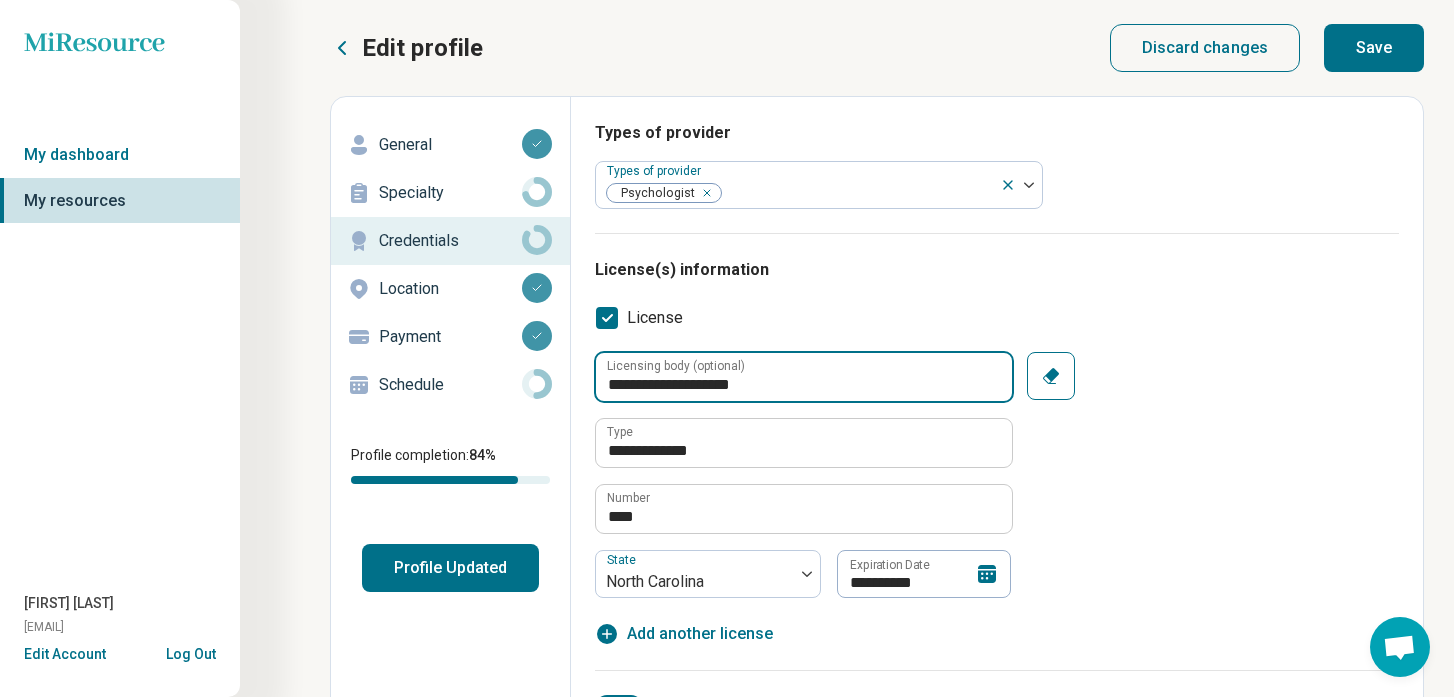 type on "**********" 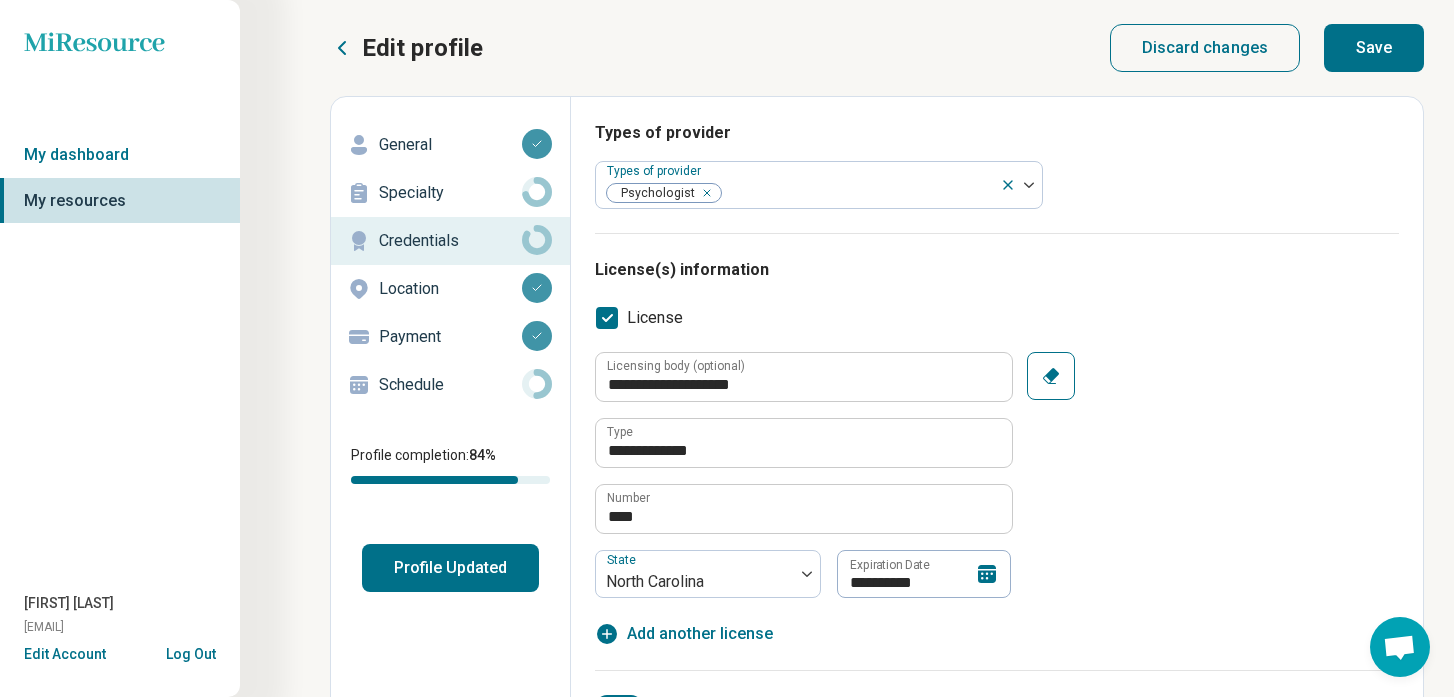 click on "Save" at bounding box center (1374, 48) 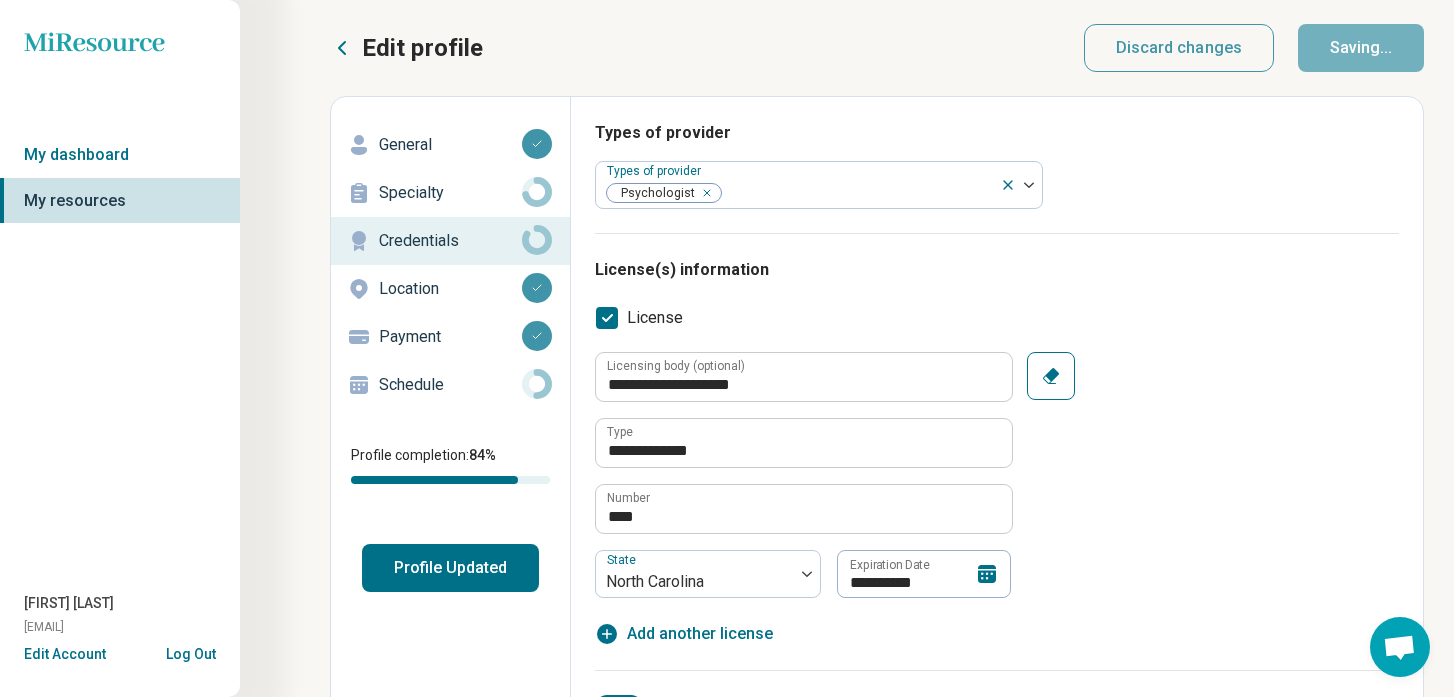 type on "*" 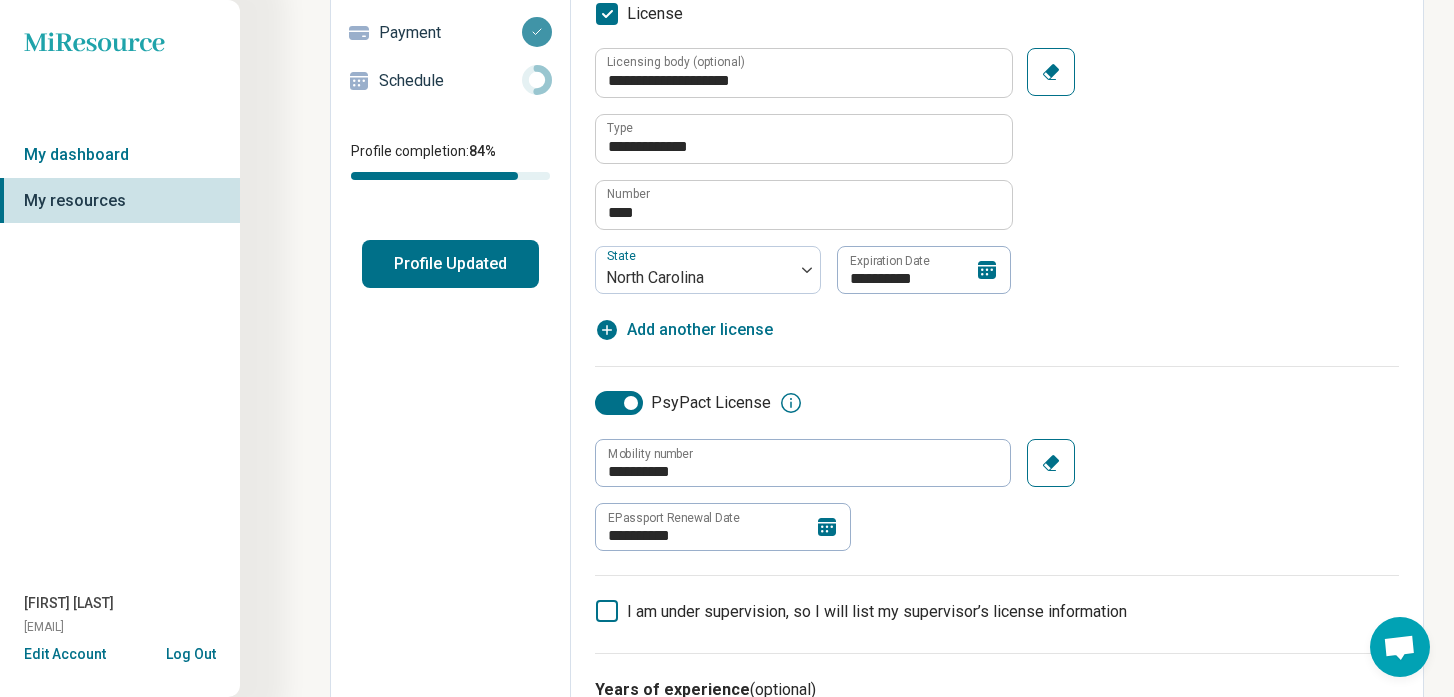 scroll, scrollTop: 0, scrollLeft: 0, axis: both 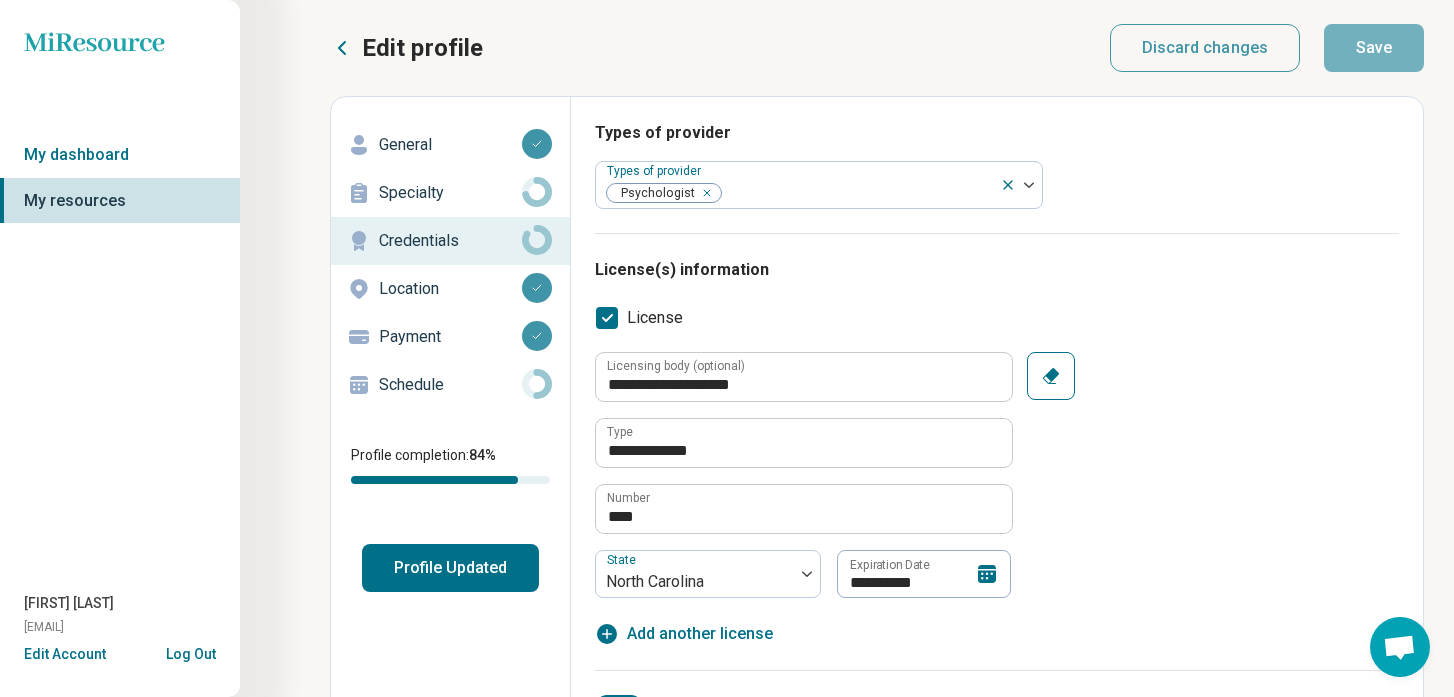 click on "Profile Updated" at bounding box center (450, 568) 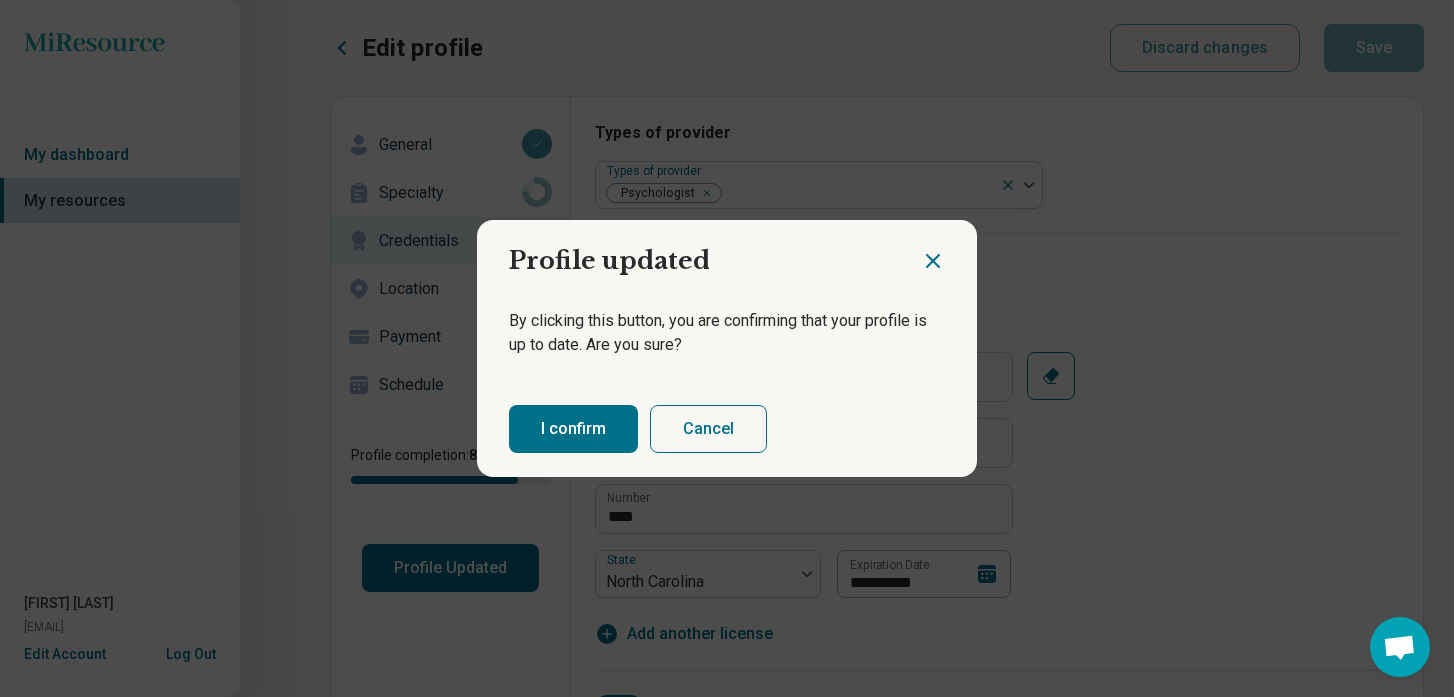 click on "I confirm" at bounding box center (573, 429) 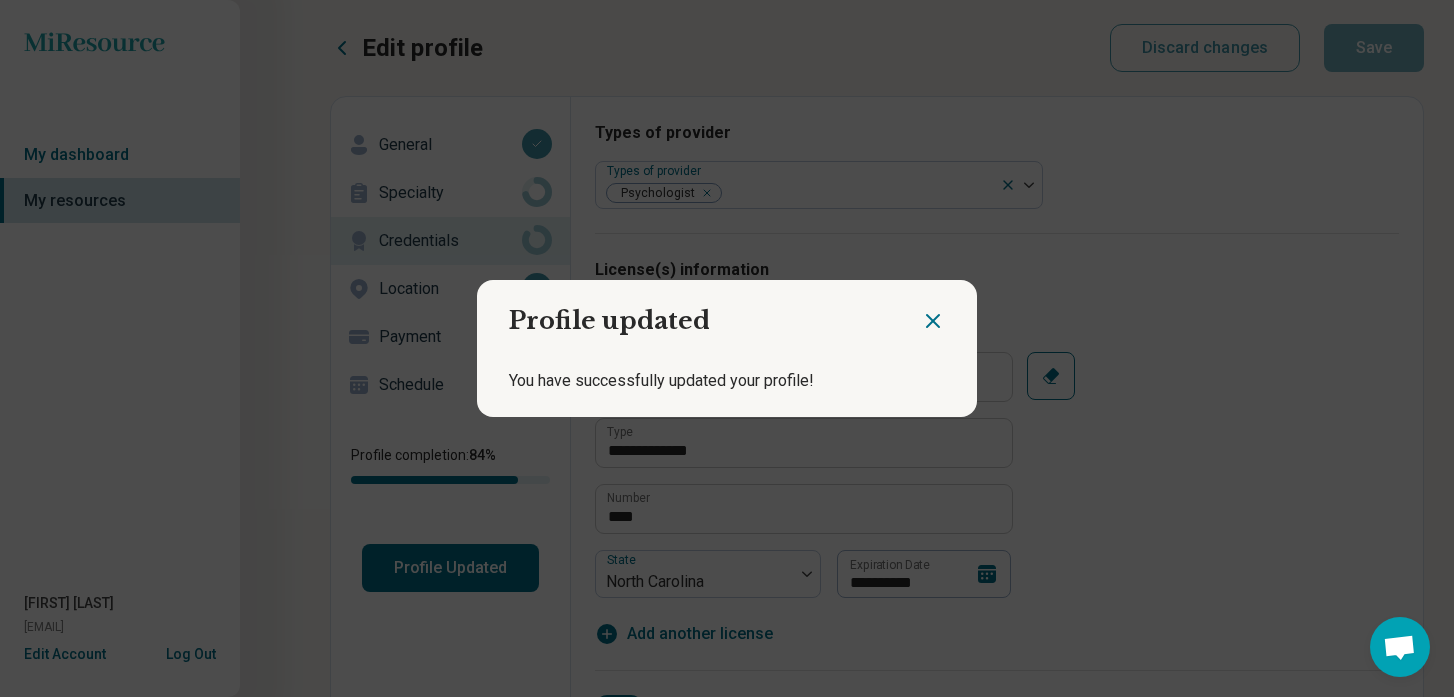 click 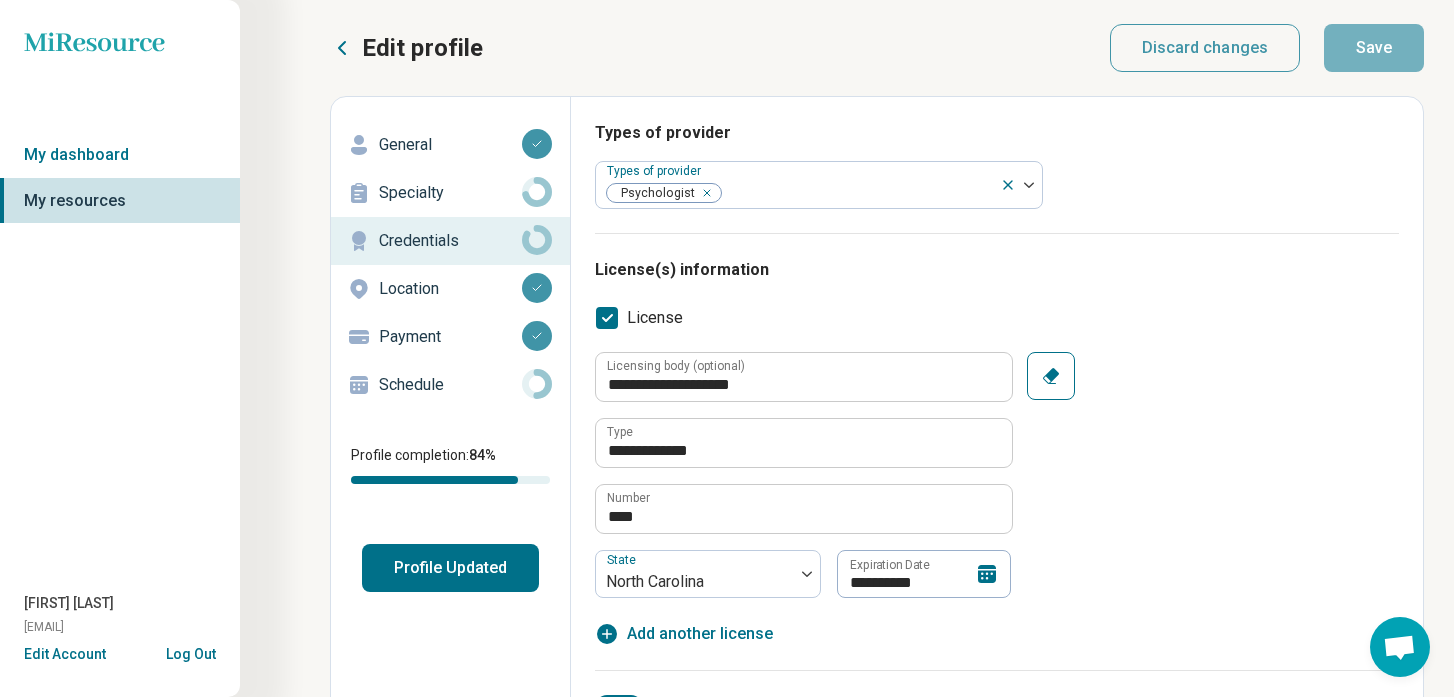 click on "Specialty" at bounding box center (450, 193) 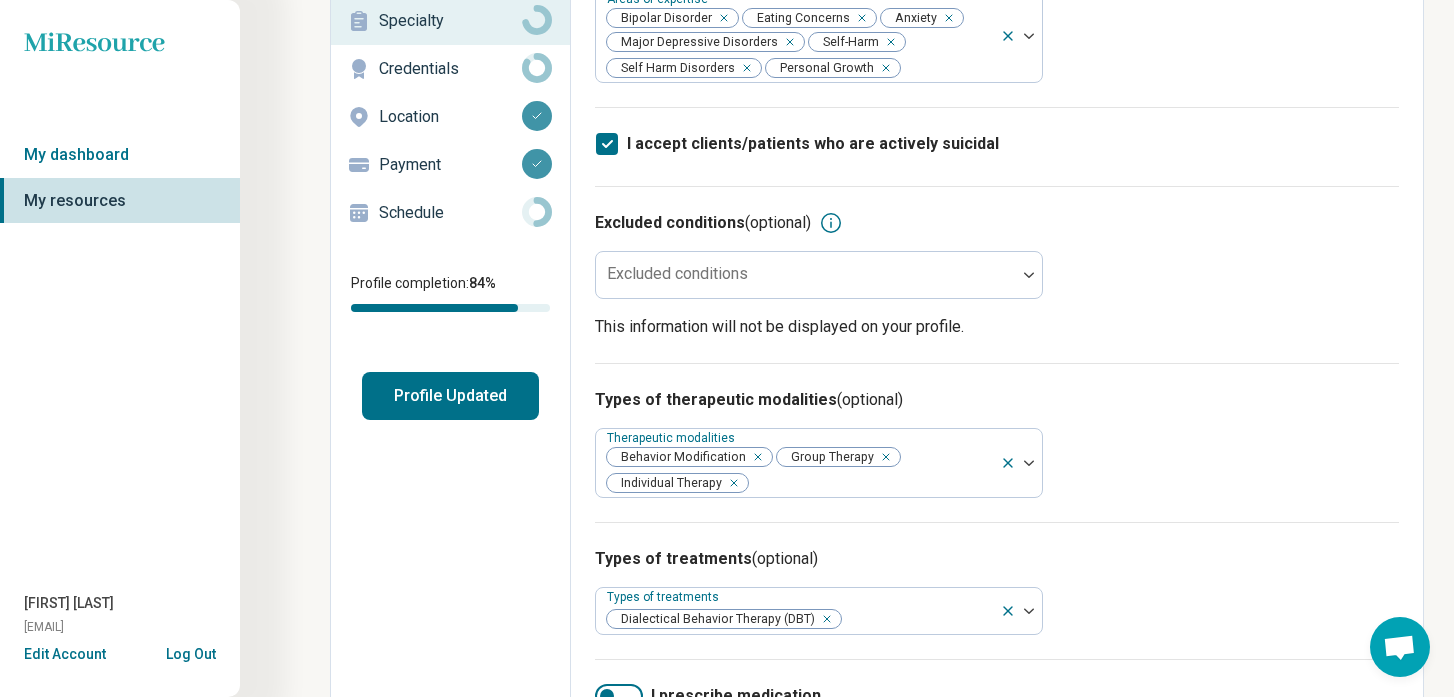 scroll, scrollTop: 0, scrollLeft: 0, axis: both 